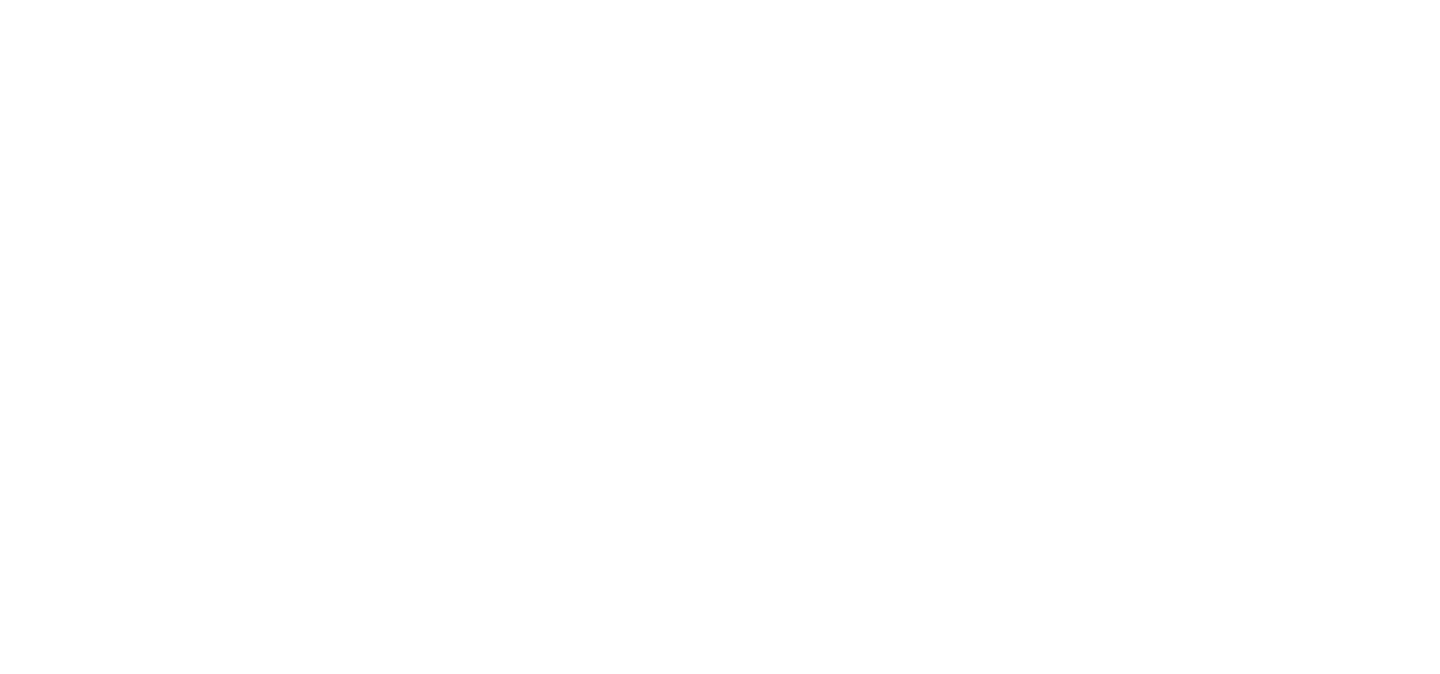 scroll, scrollTop: 0, scrollLeft: 0, axis: both 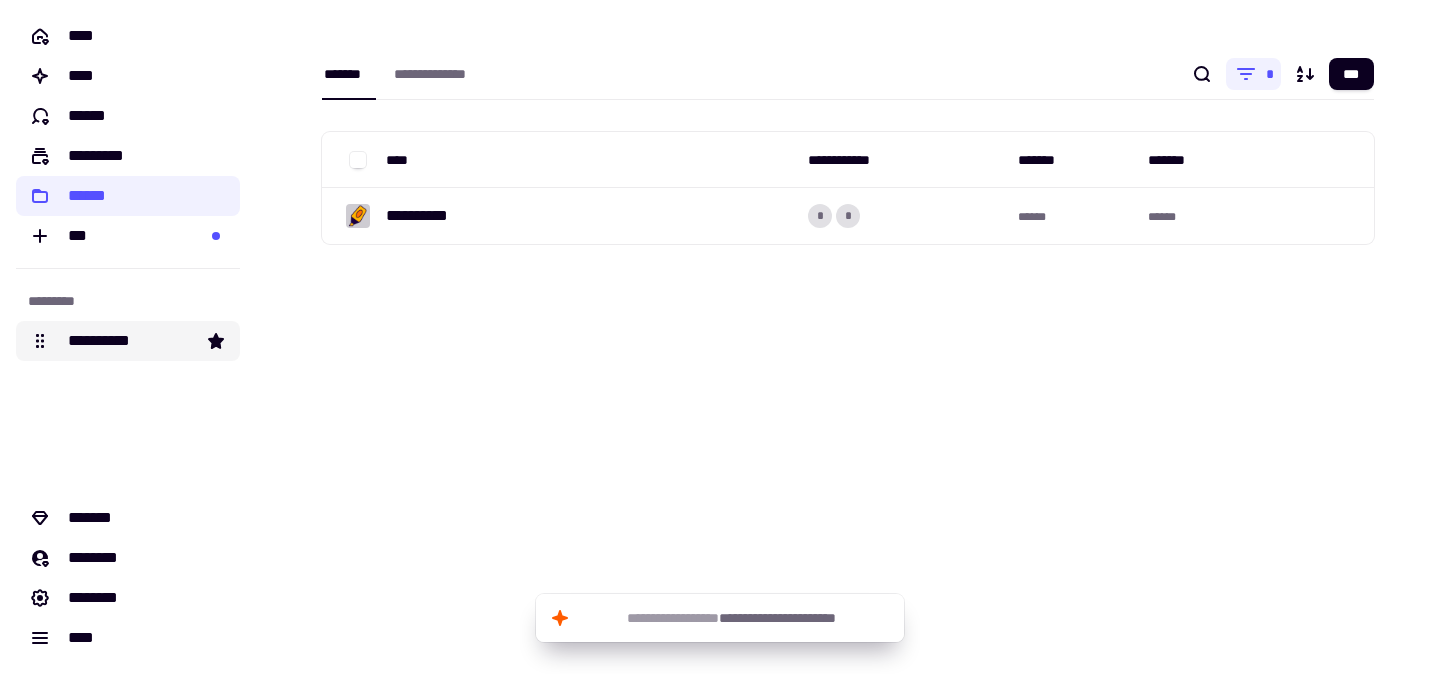 click on "**********" 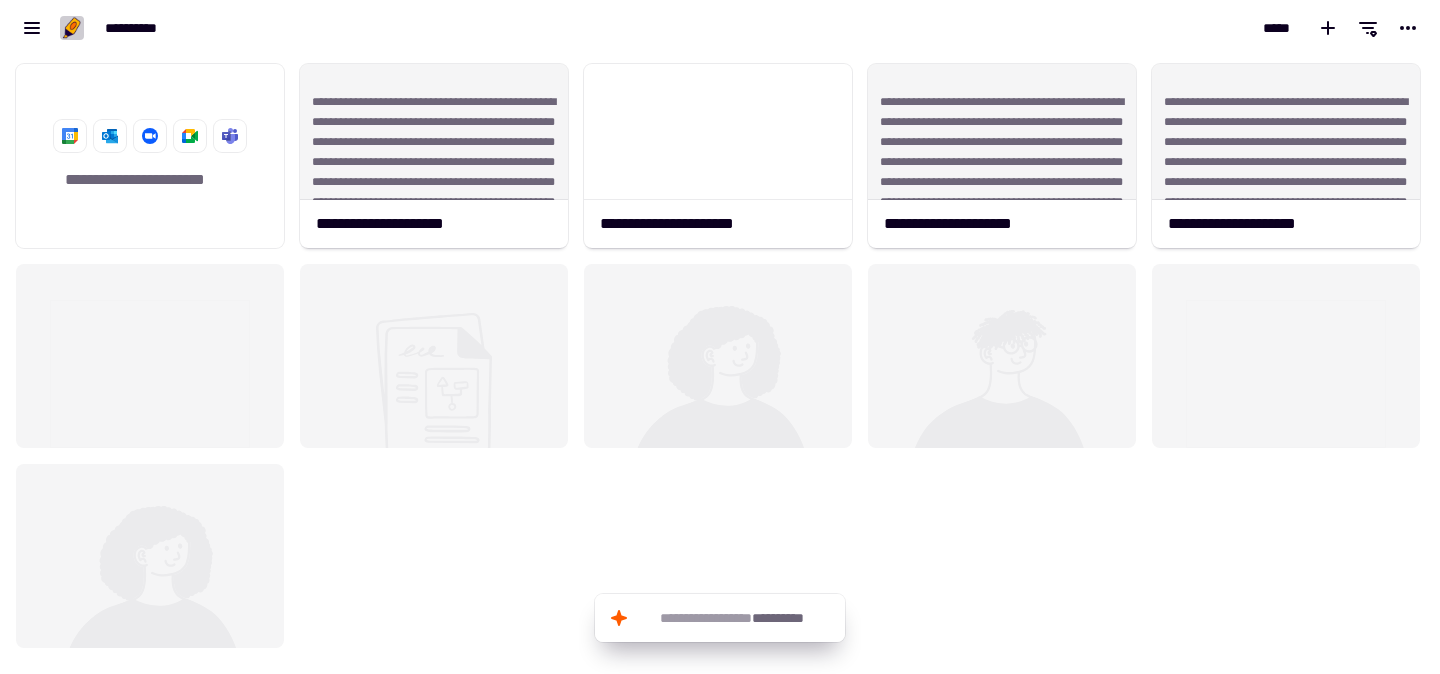scroll, scrollTop: 1, scrollLeft: 1, axis: both 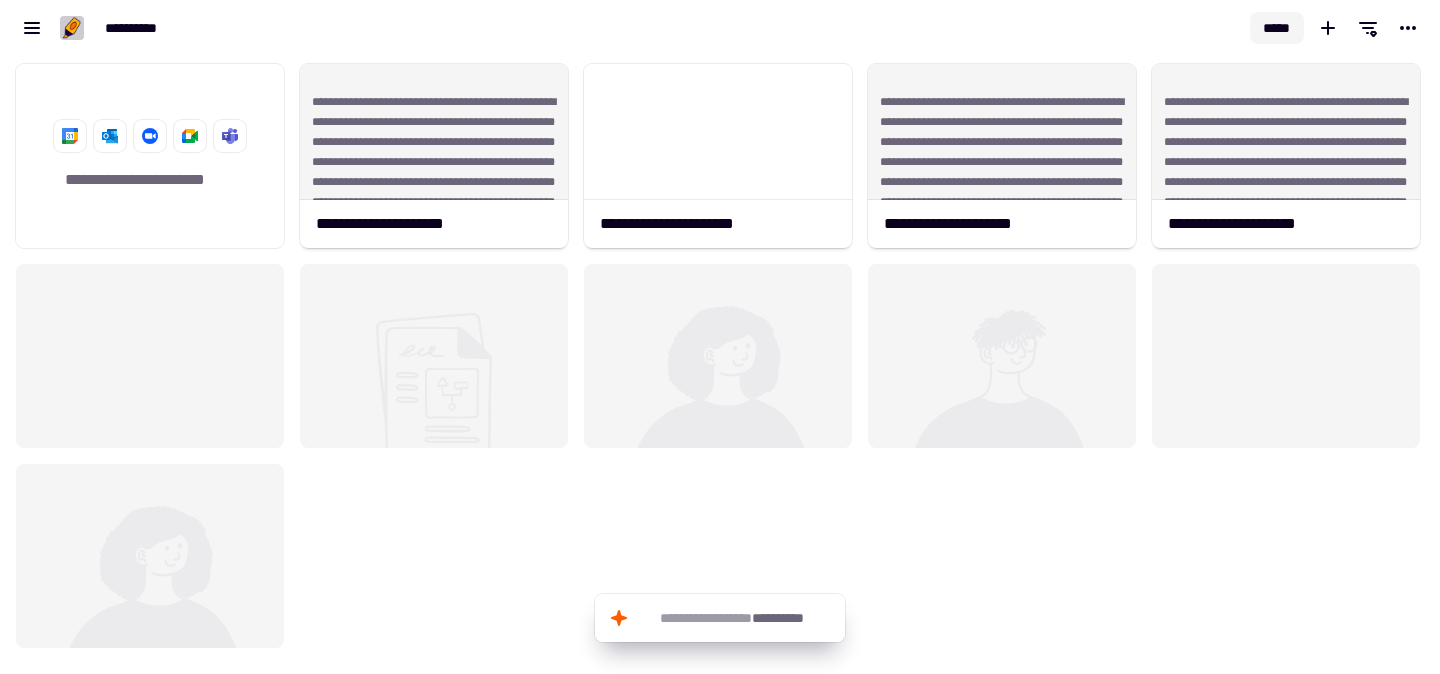 click on "*****" 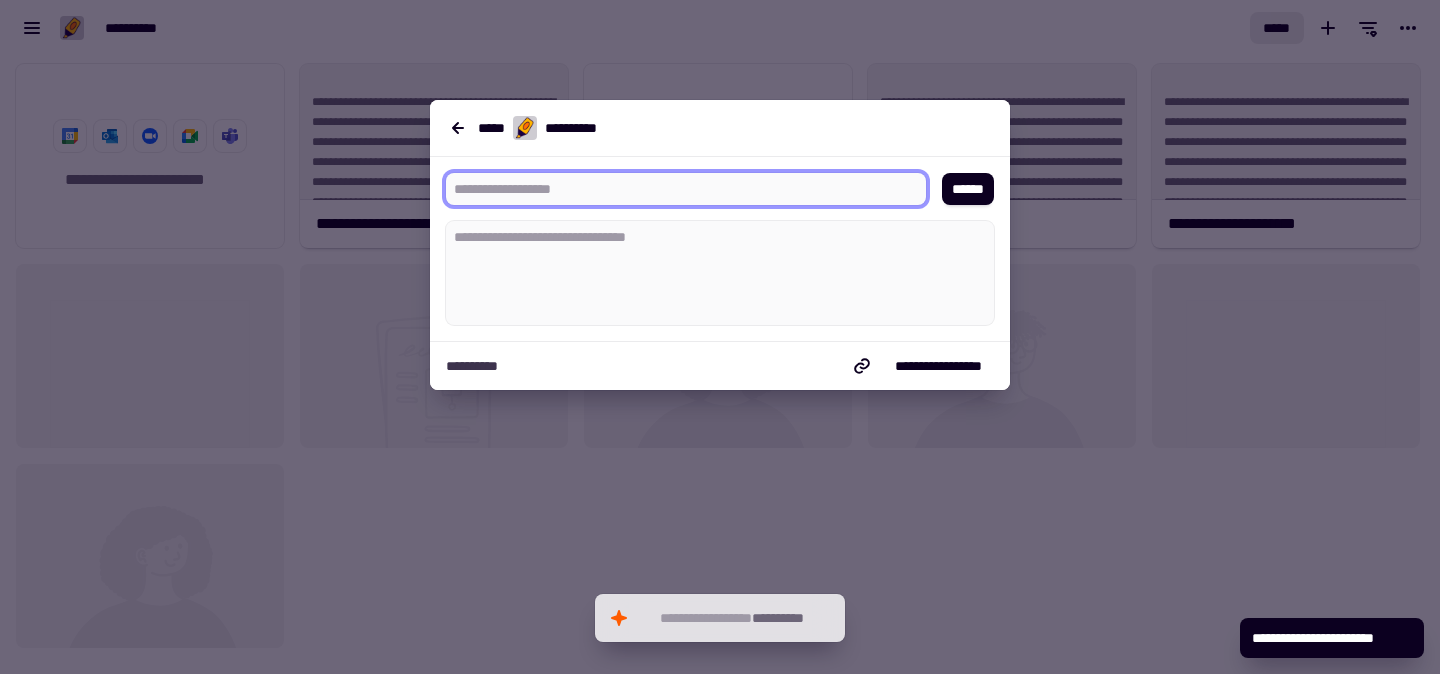 click at bounding box center [678, 189] 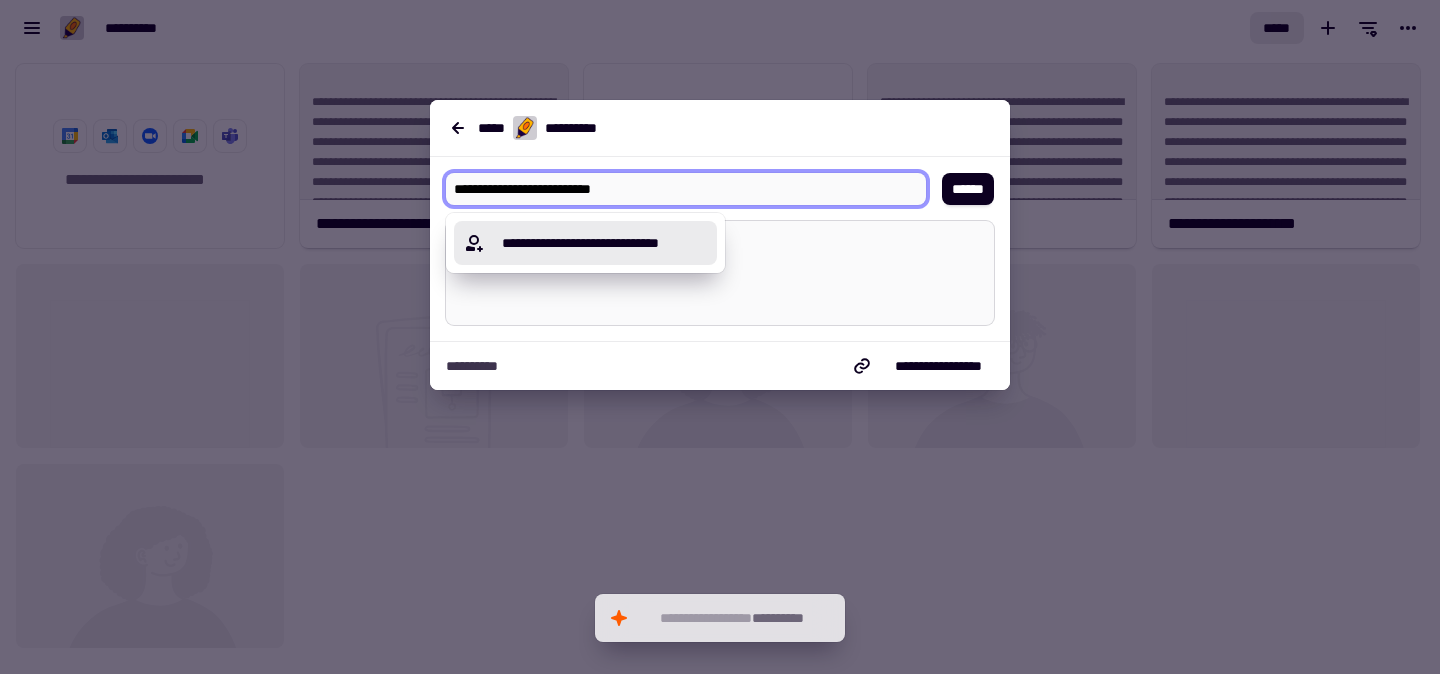 type on "**********" 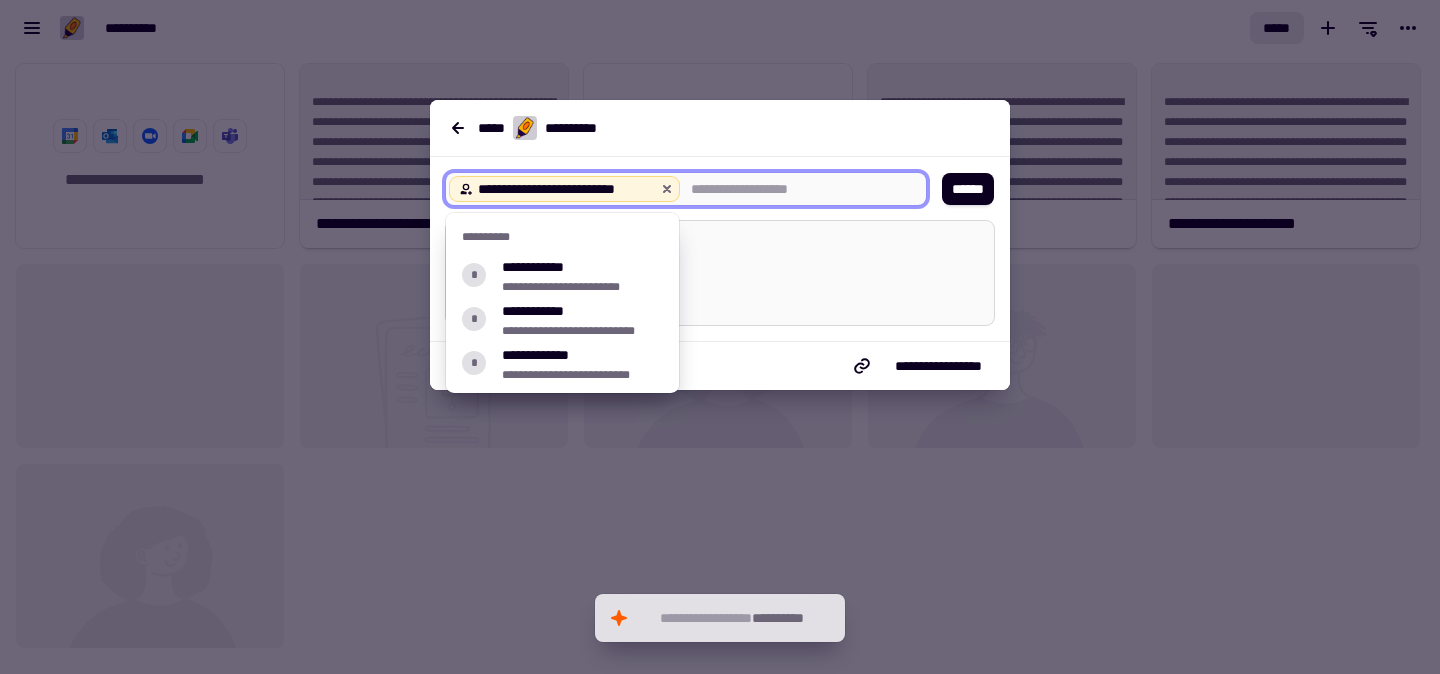 click at bounding box center [720, 273] 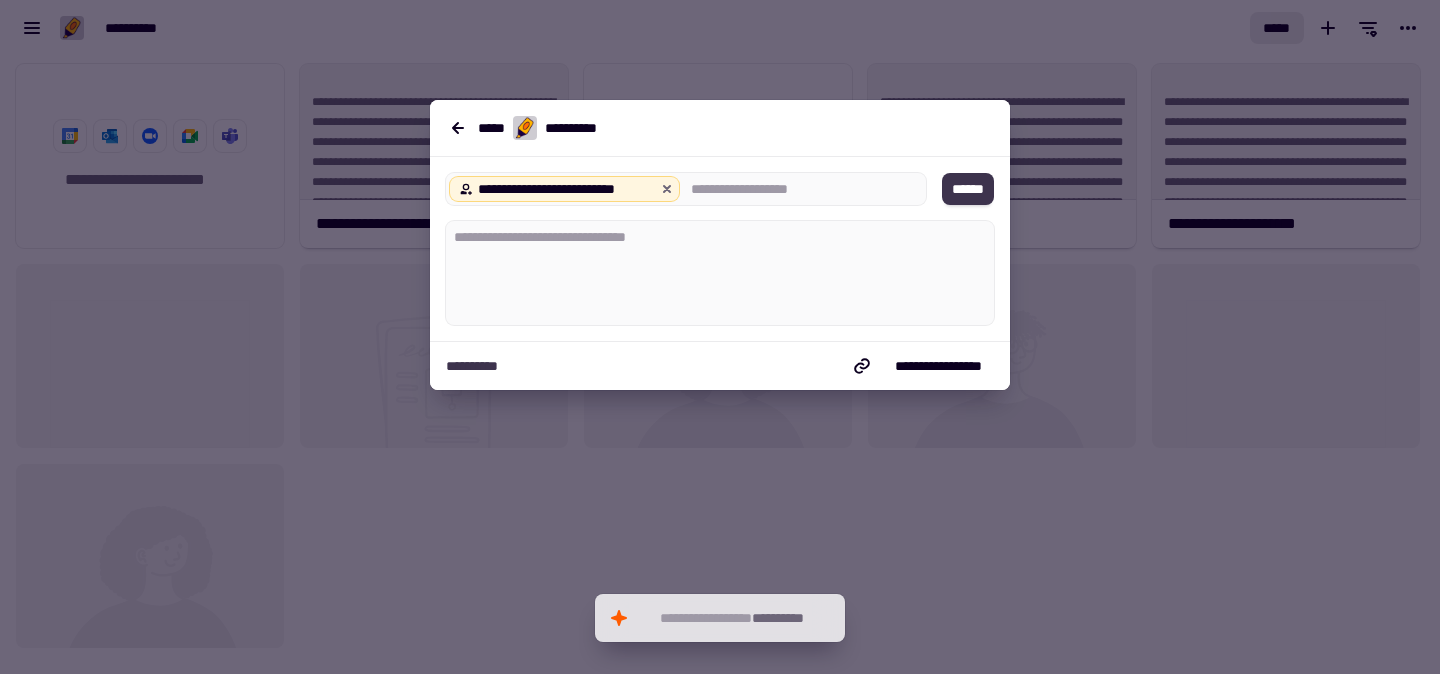 type on "*" 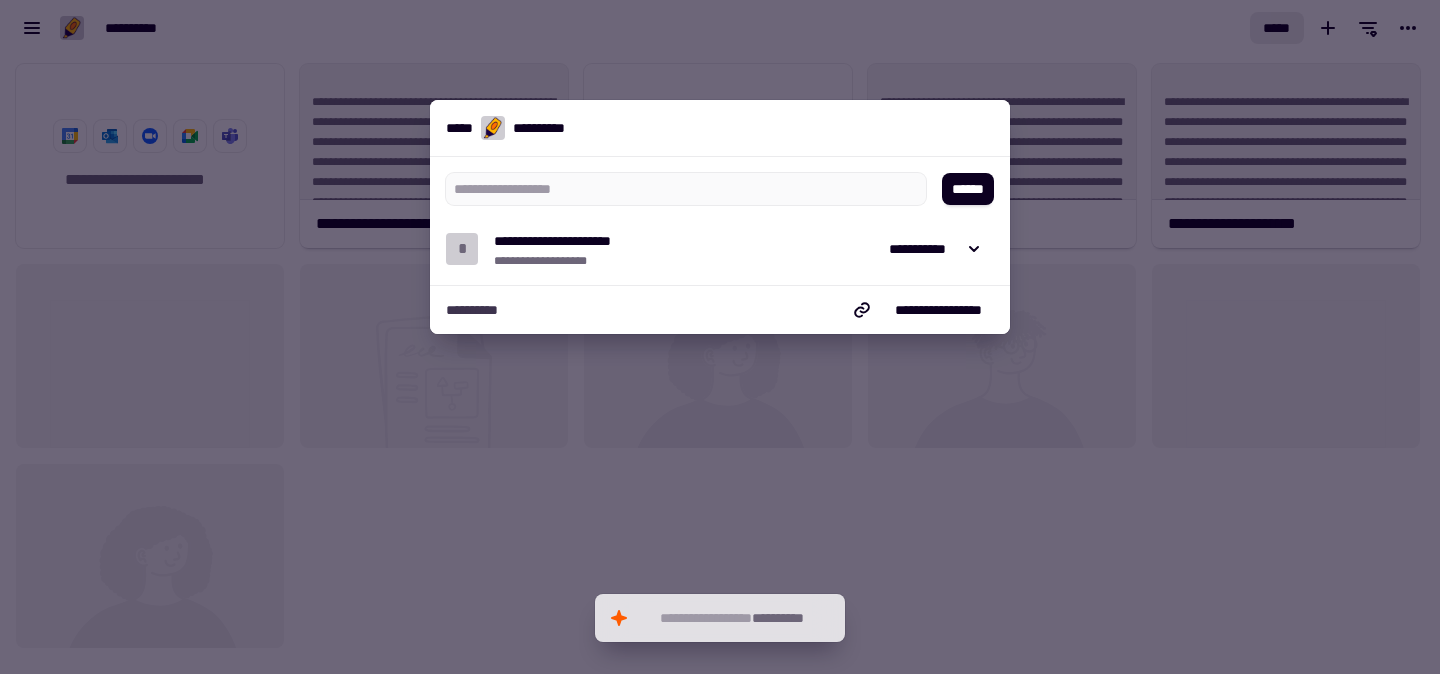 click at bounding box center (720, 337) 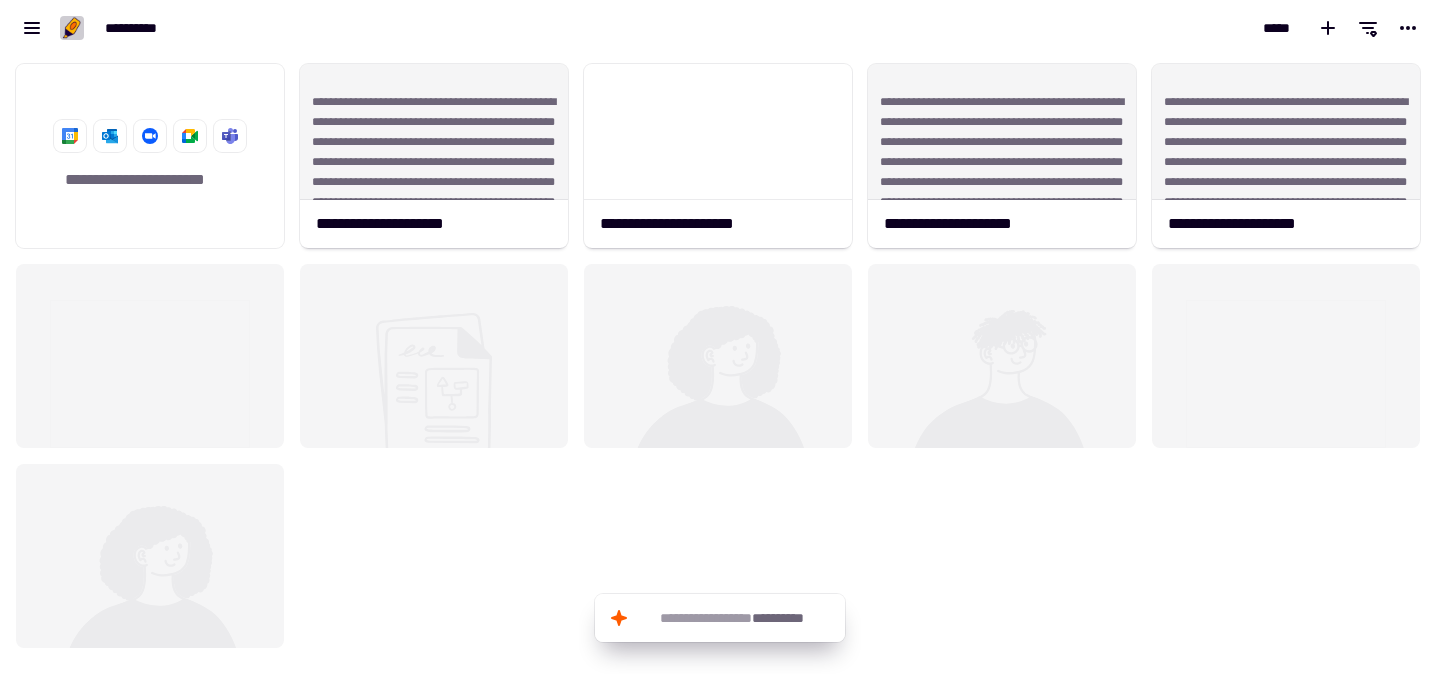 click on "[FIRST] [LAST] [STREET] [CITY], [STATE] [ZIP] [COUNTRY] [PHONE] [EMAIL] [SSN] [PASSPORT] [DLN] [CC]" 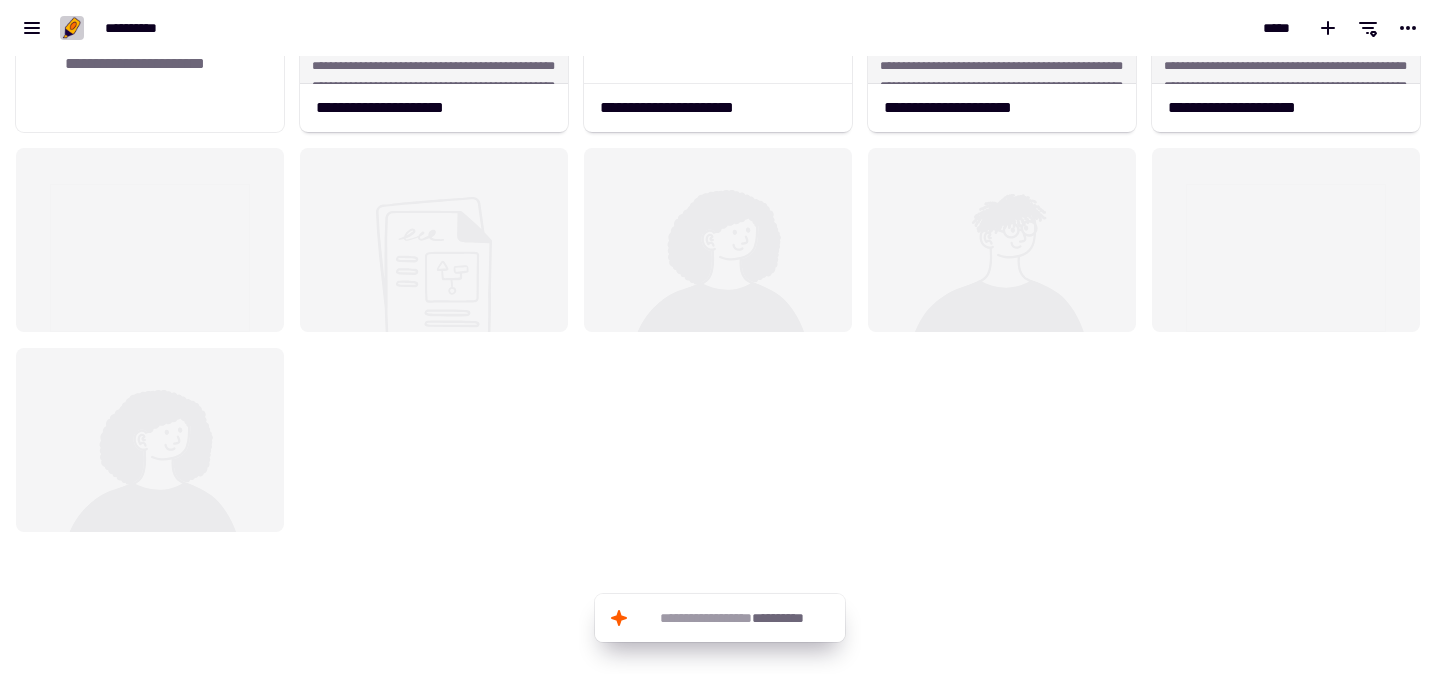 scroll, scrollTop: 0, scrollLeft: 0, axis: both 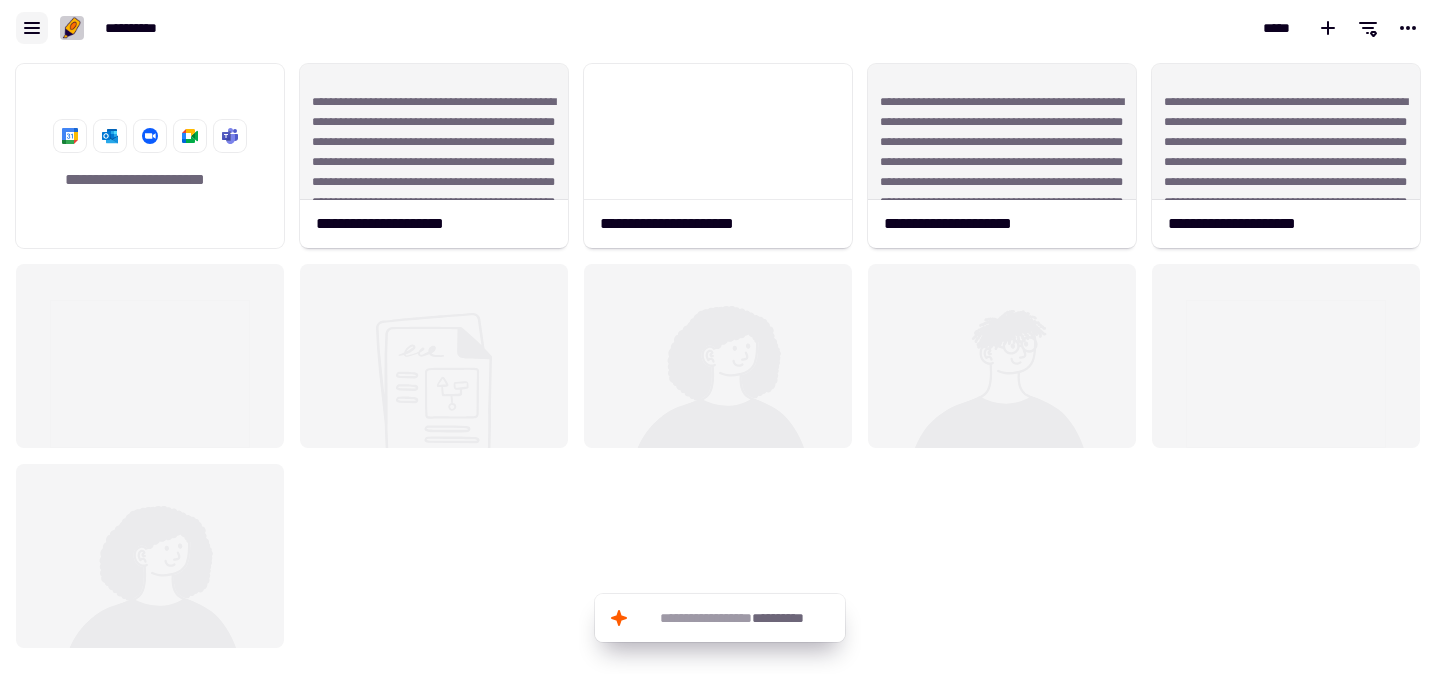 click 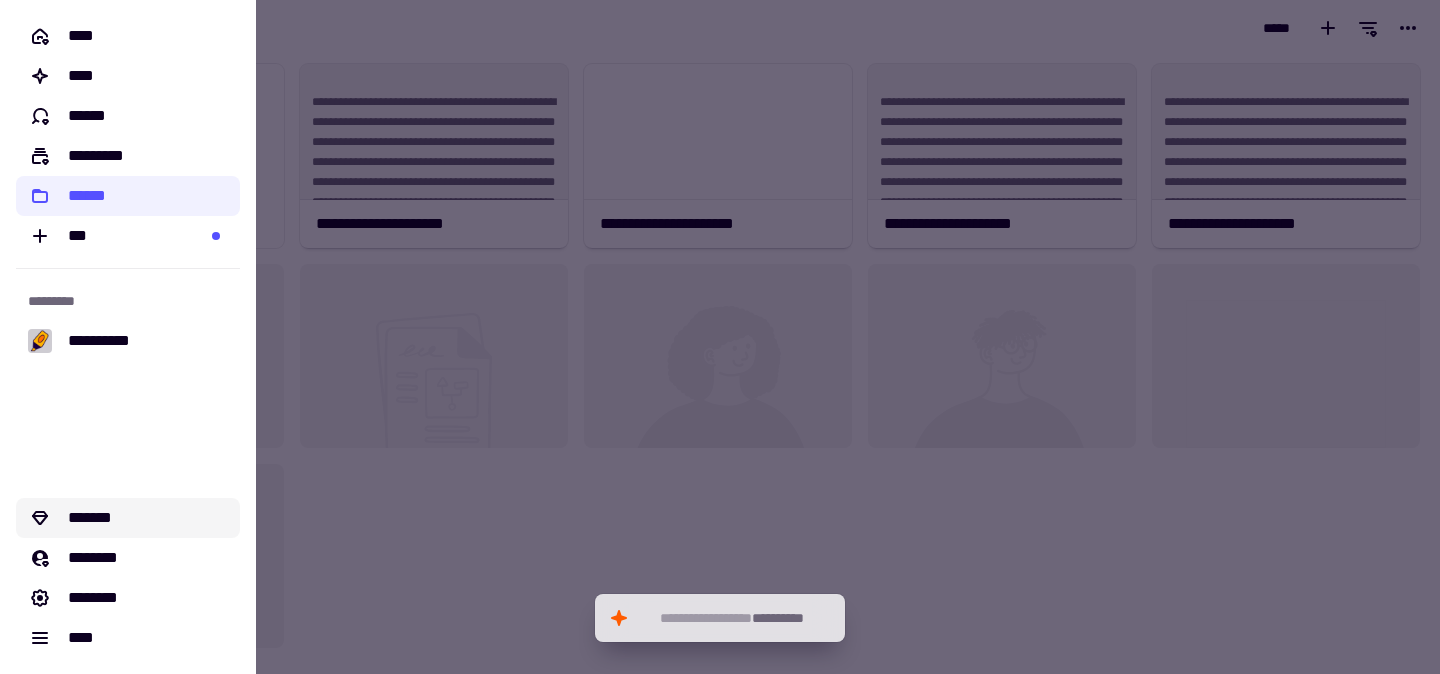 click on "*******" 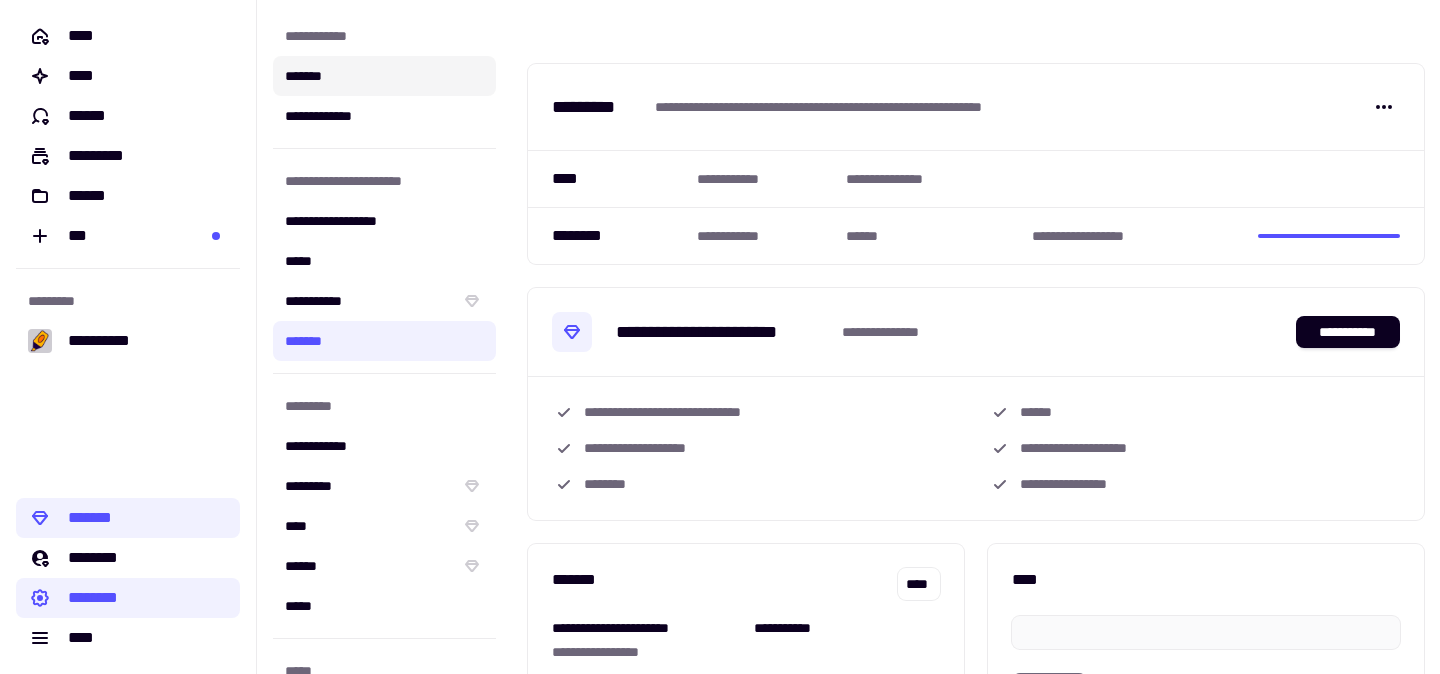 click on "*******" 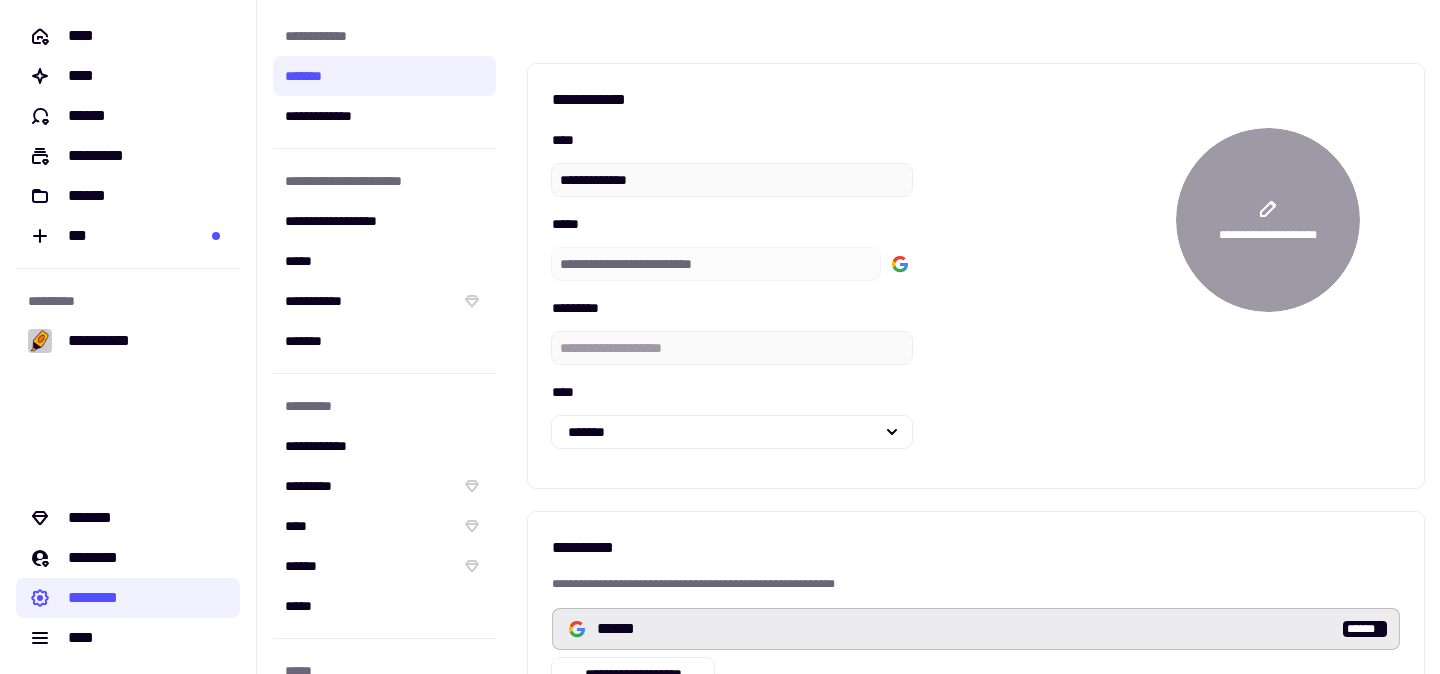 click on "[FIRST] [LAST] [STREET]" 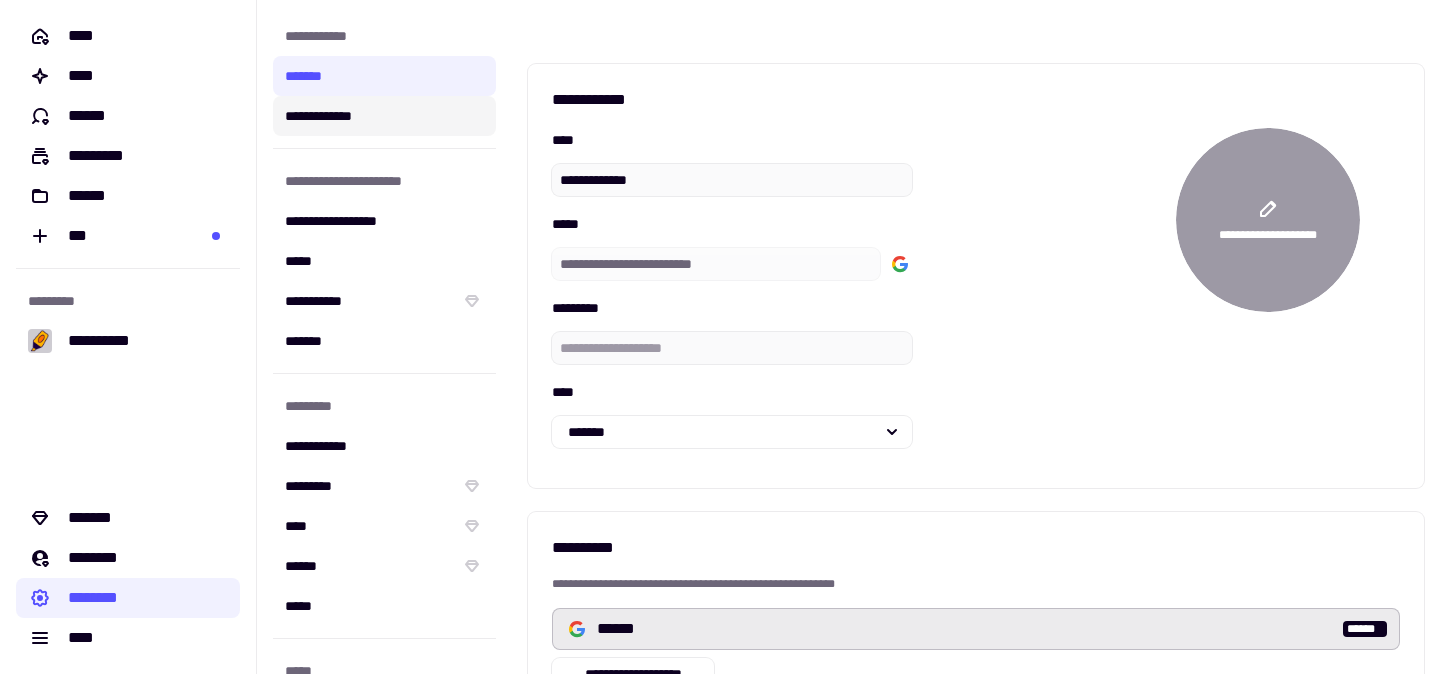 click on "**********" 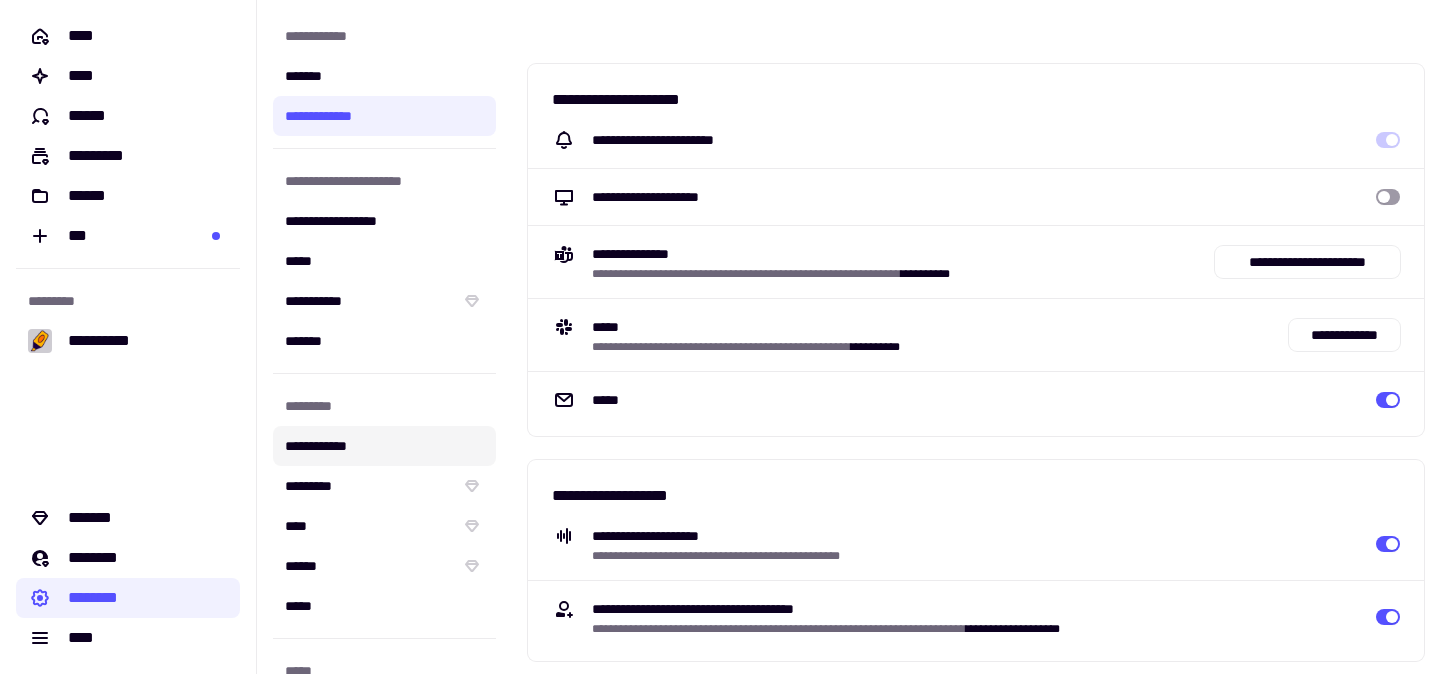 click on "**********" 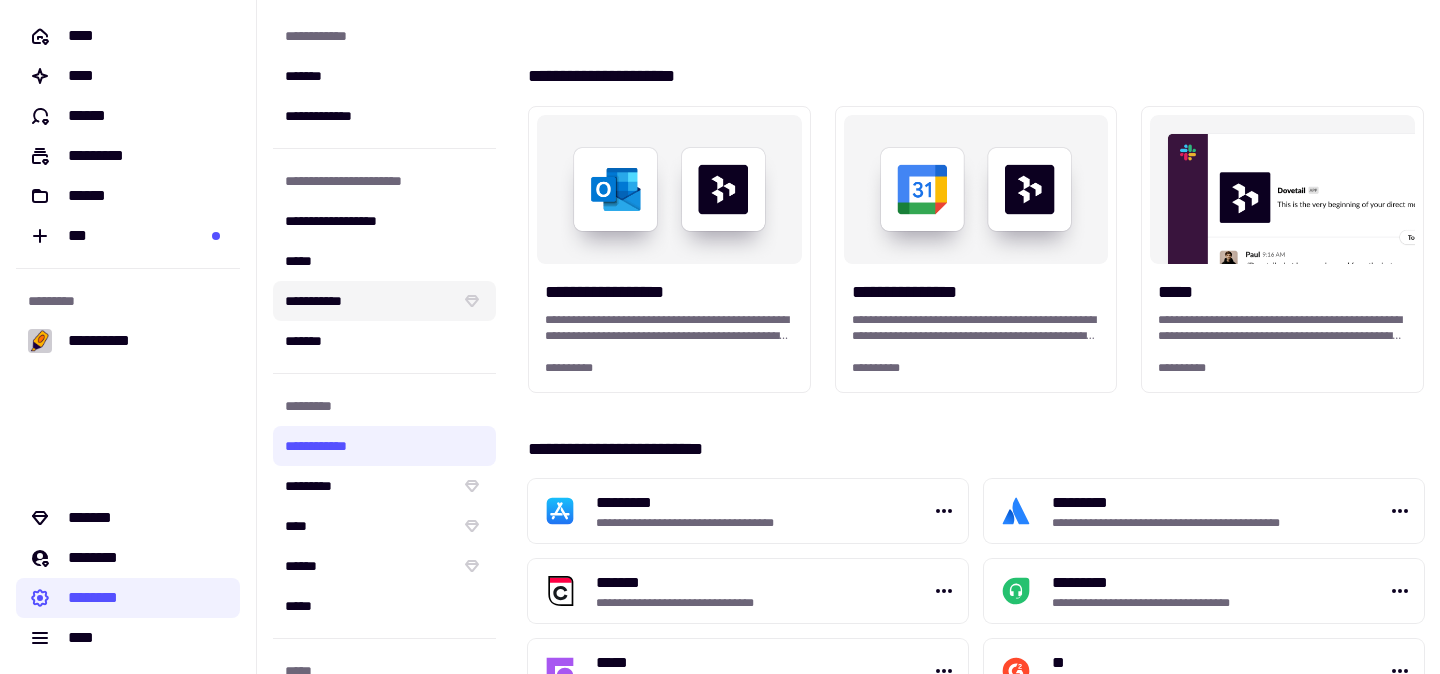 click on "**********" 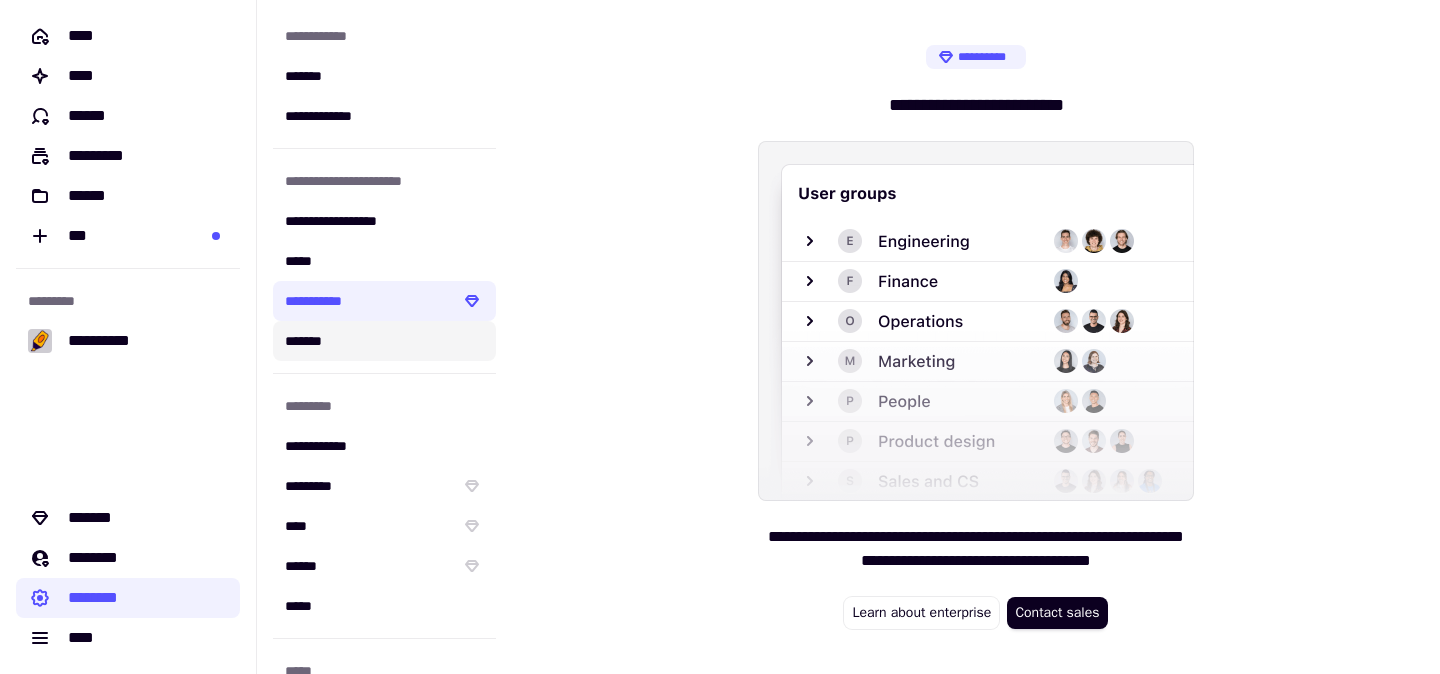 click on "*******" 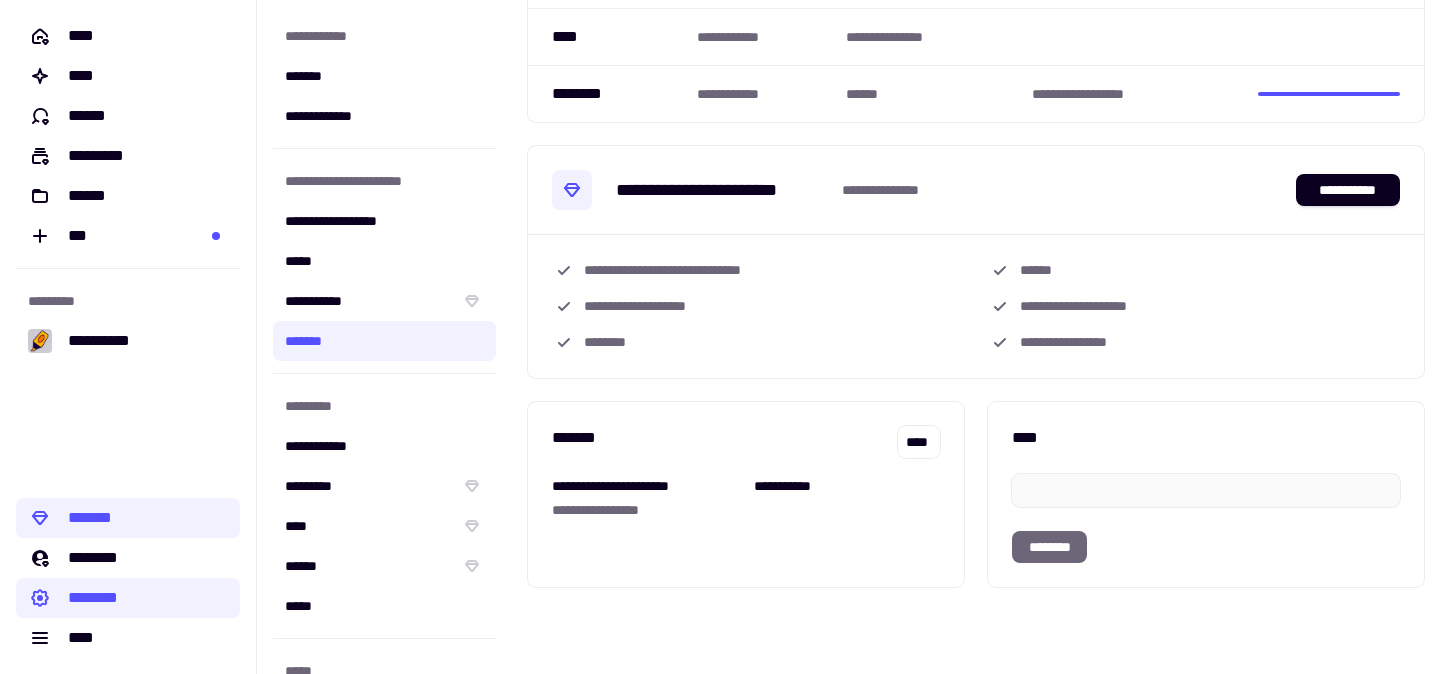 scroll, scrollTop: 0, scrollLeft: 0, axis: both 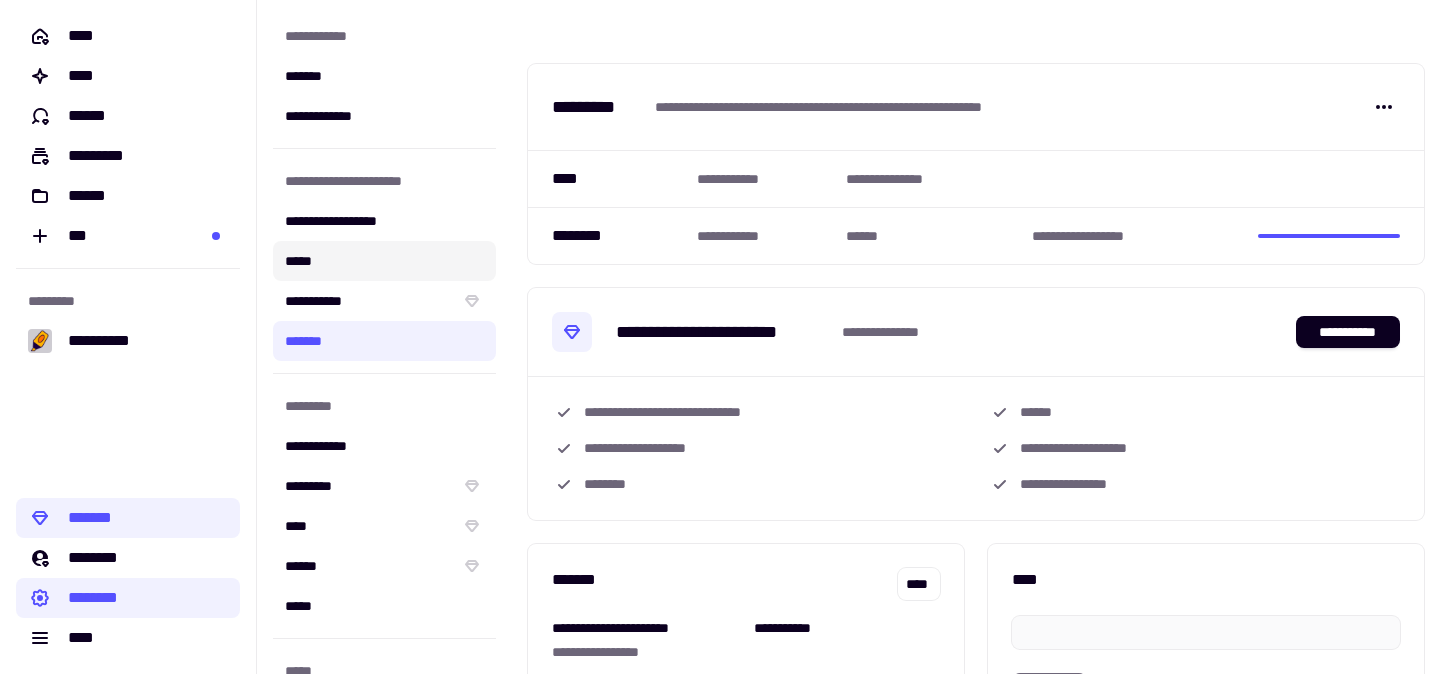 click on "*****" 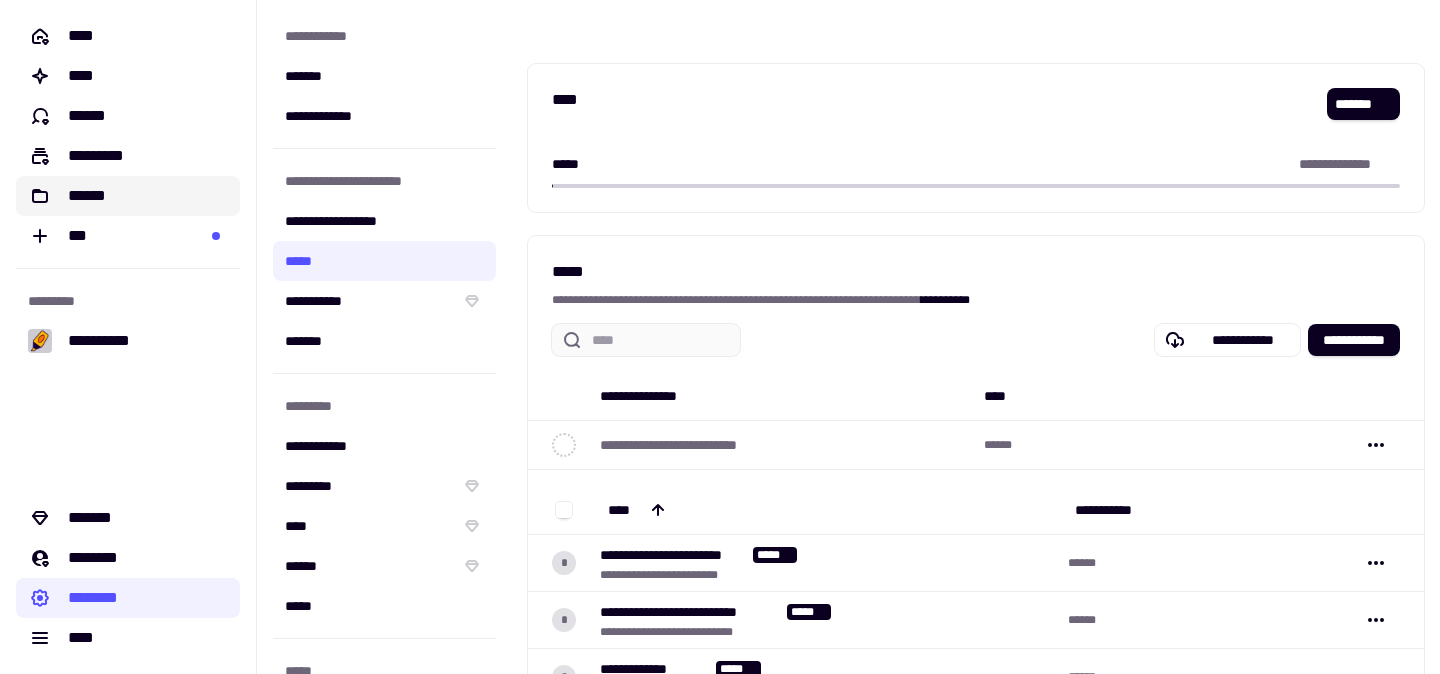 click on "******" 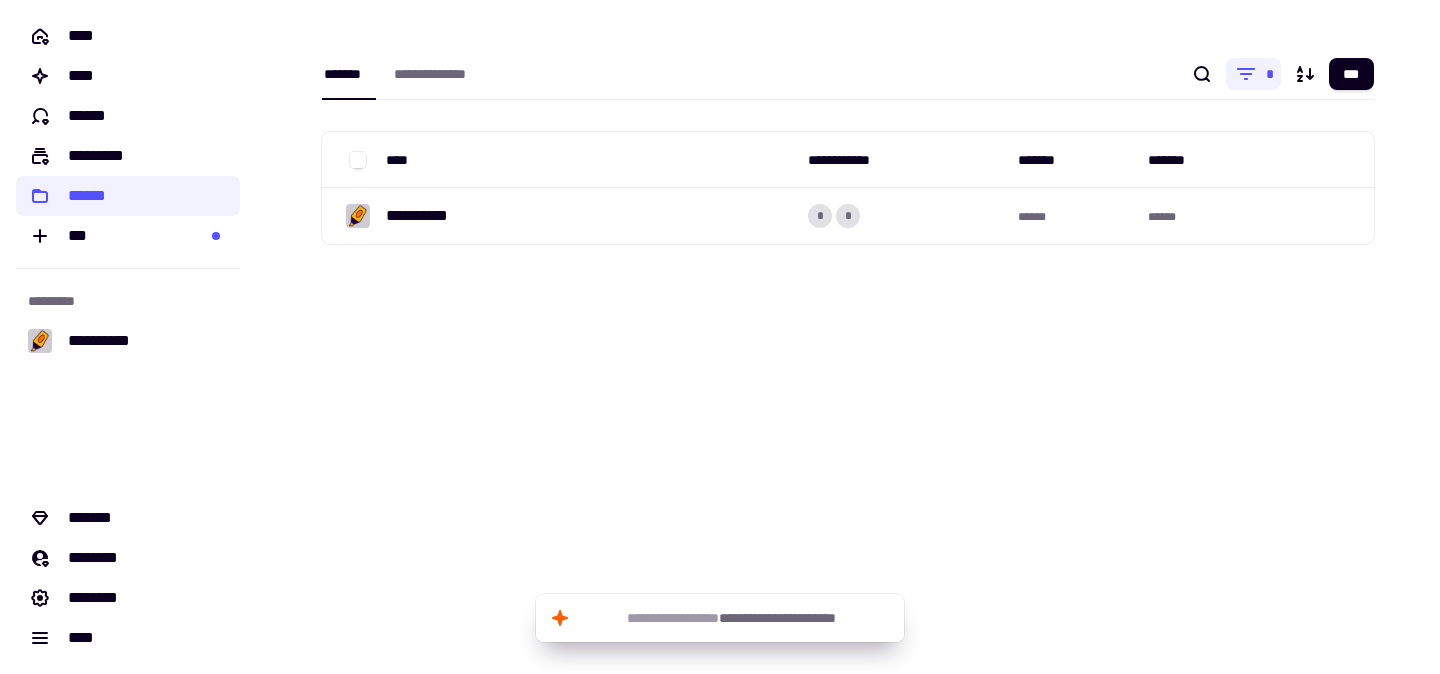 click on "**********" 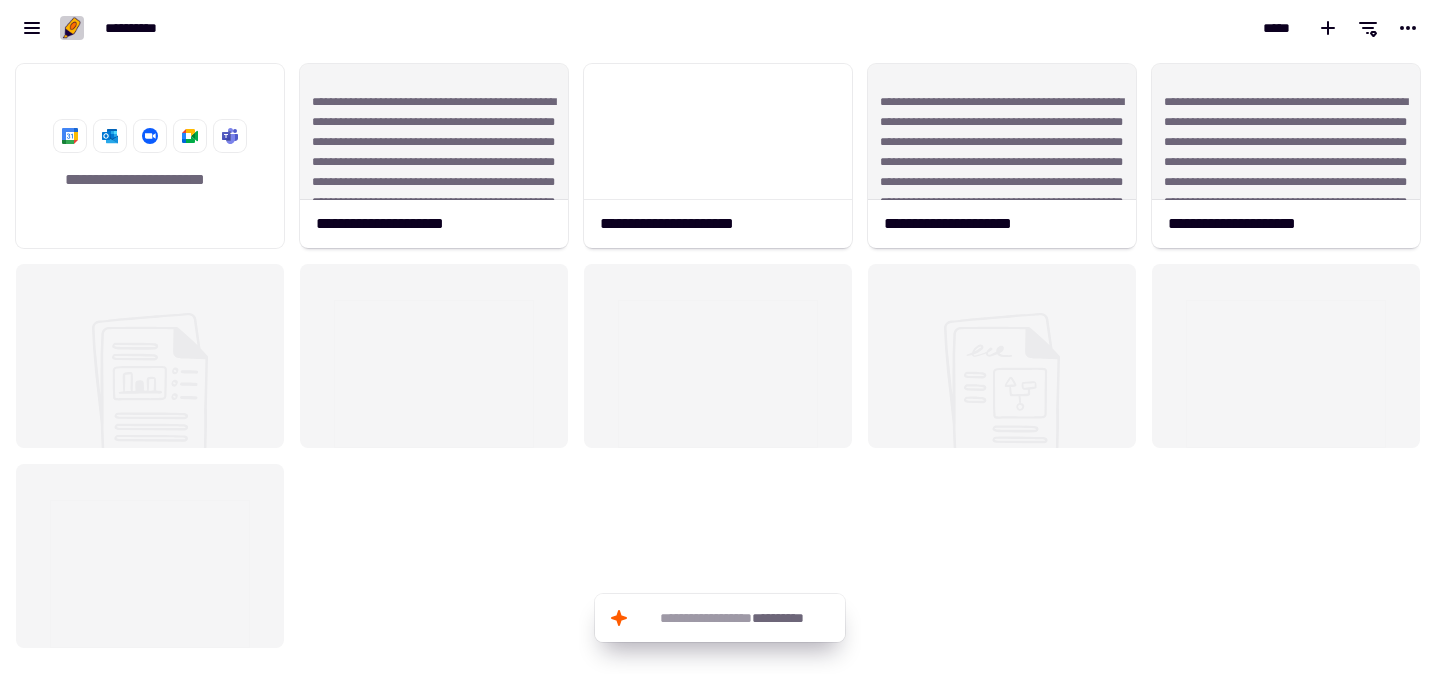 scroll, scrollTop: 1, scrollLeft: 1, axis: both 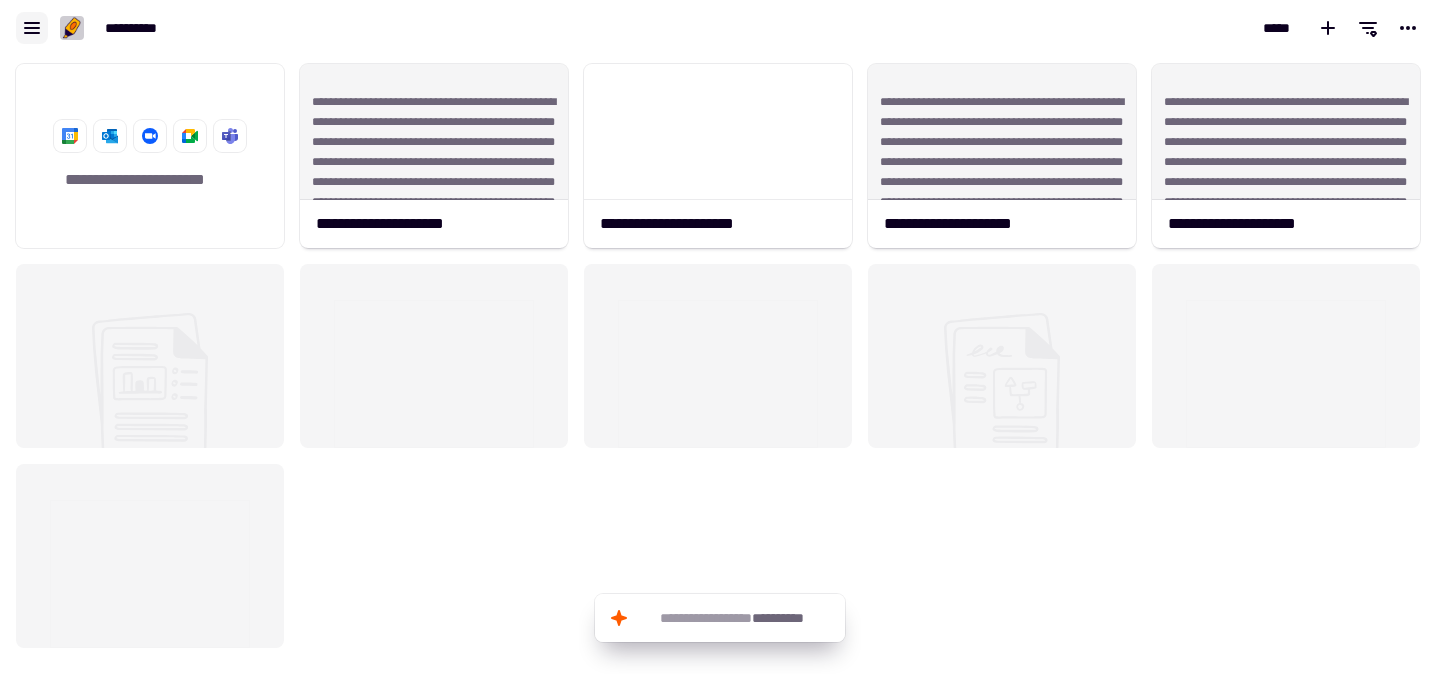 click 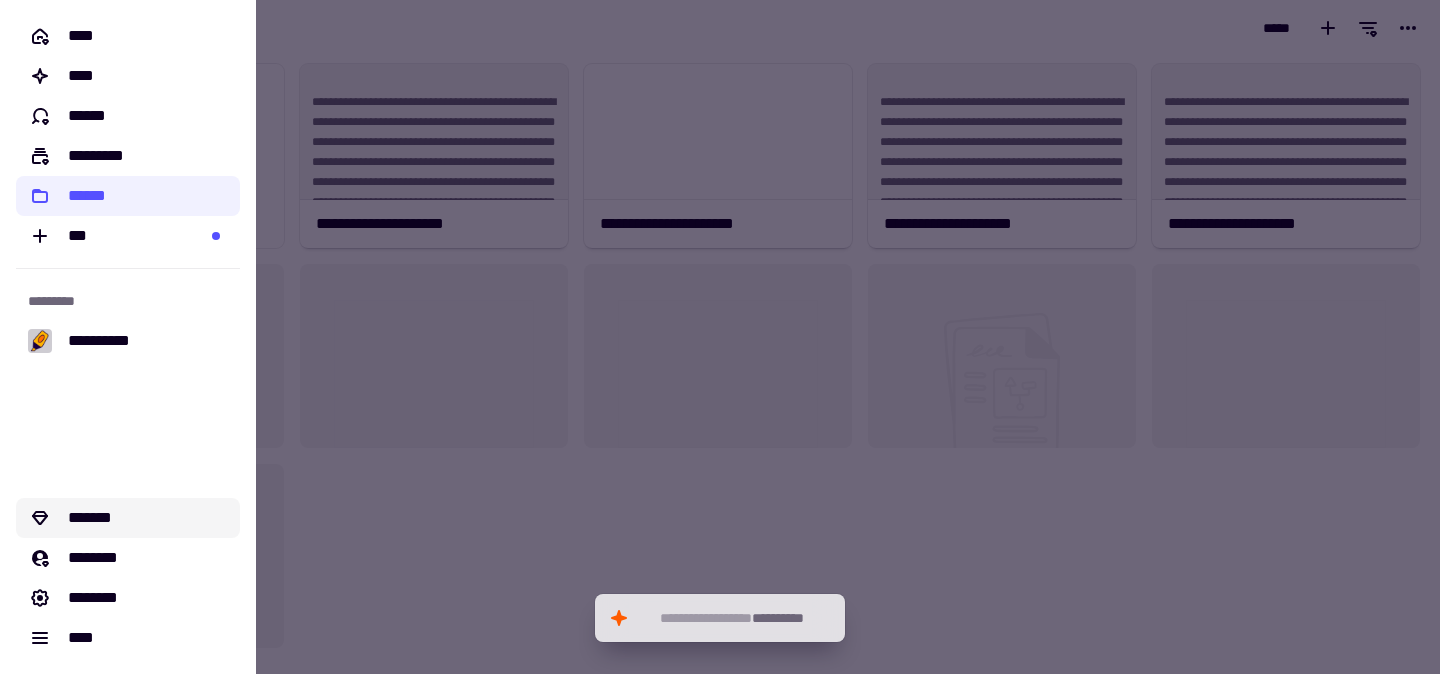 click on "*******" 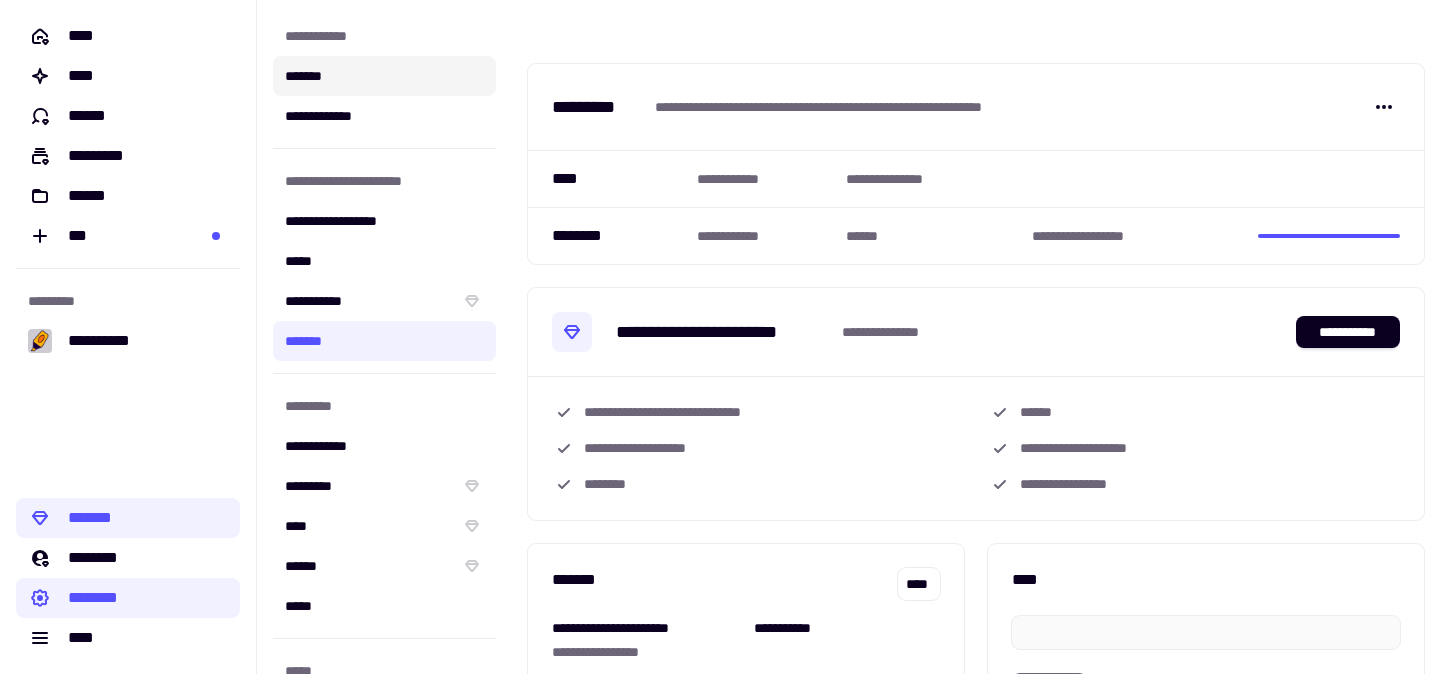 click on "*******" 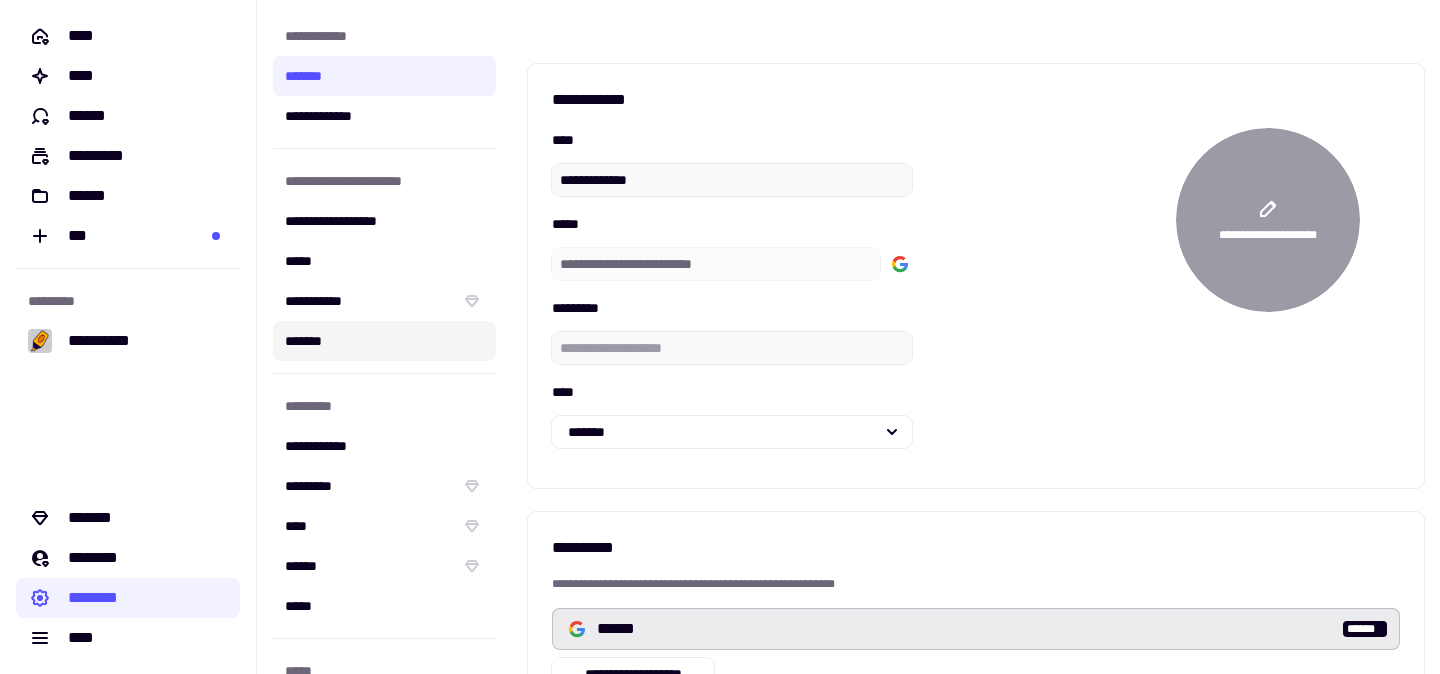 click on "*******" 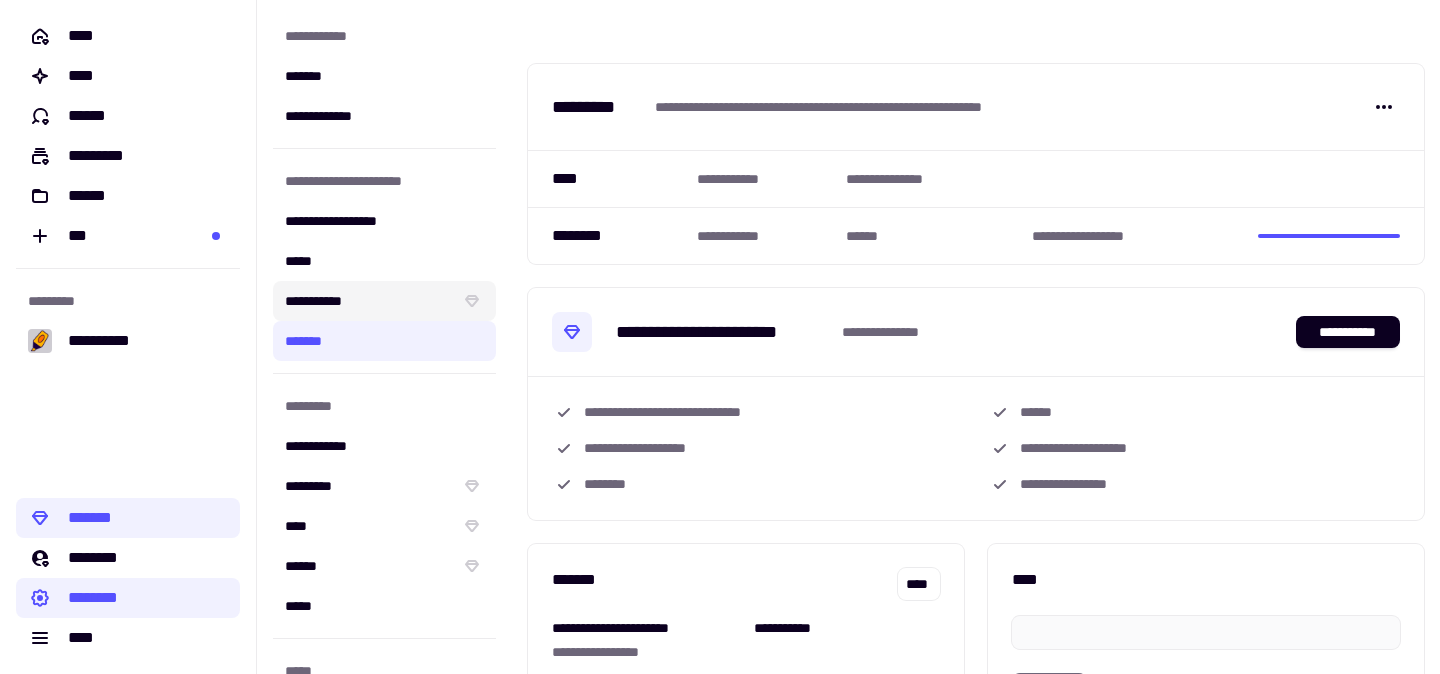 click on "**********" 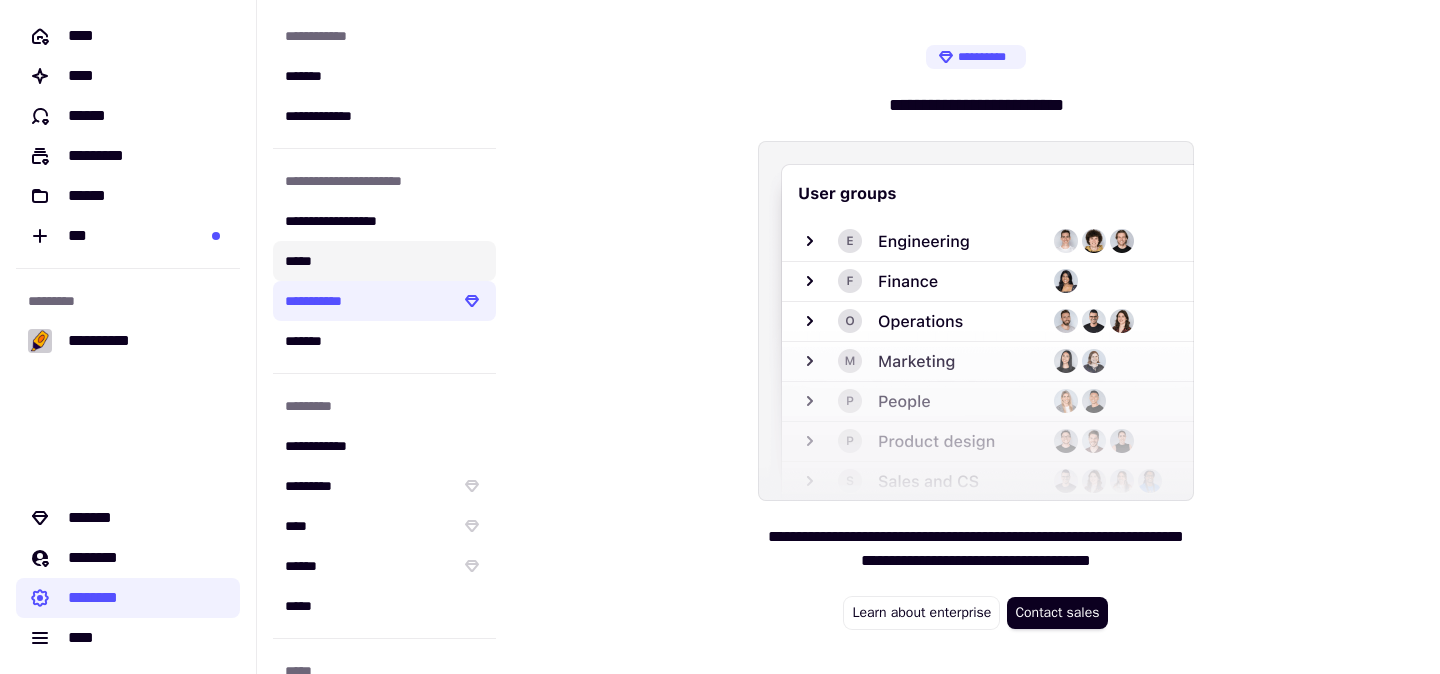 click on "*****" 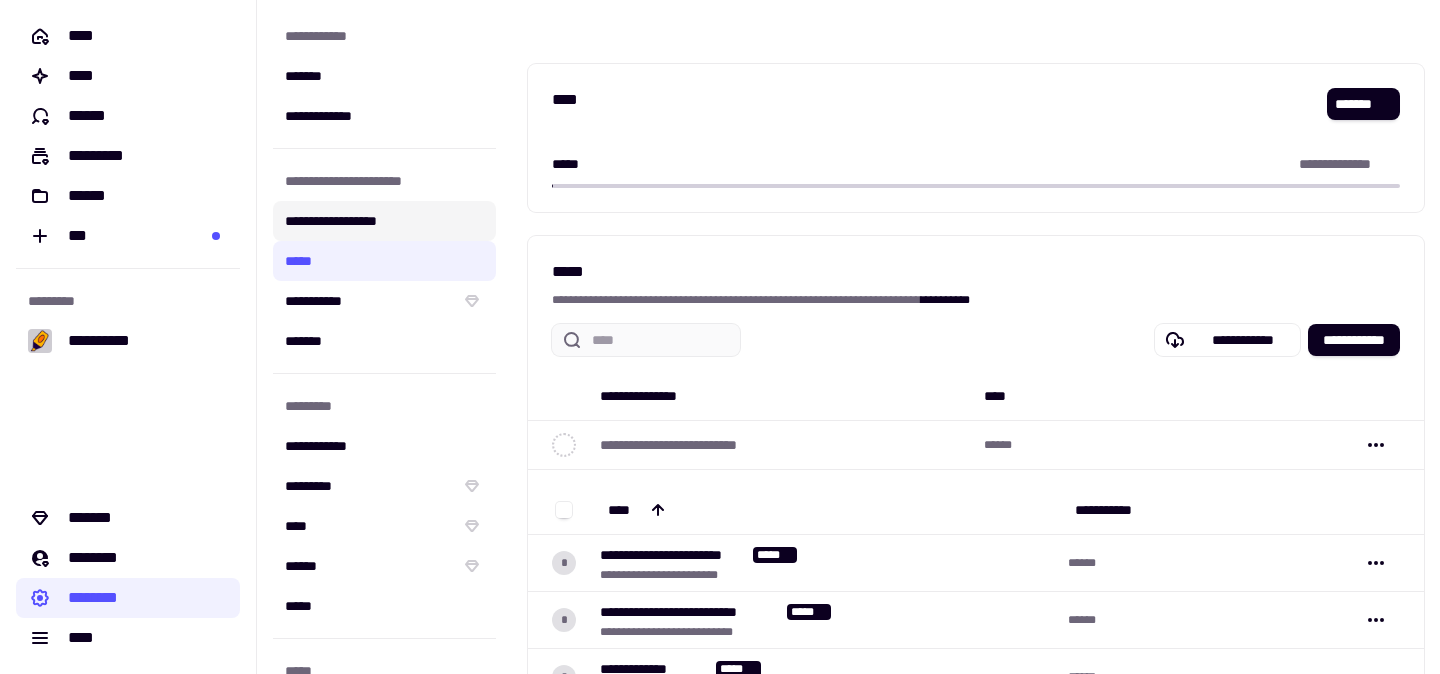 click on "**********" 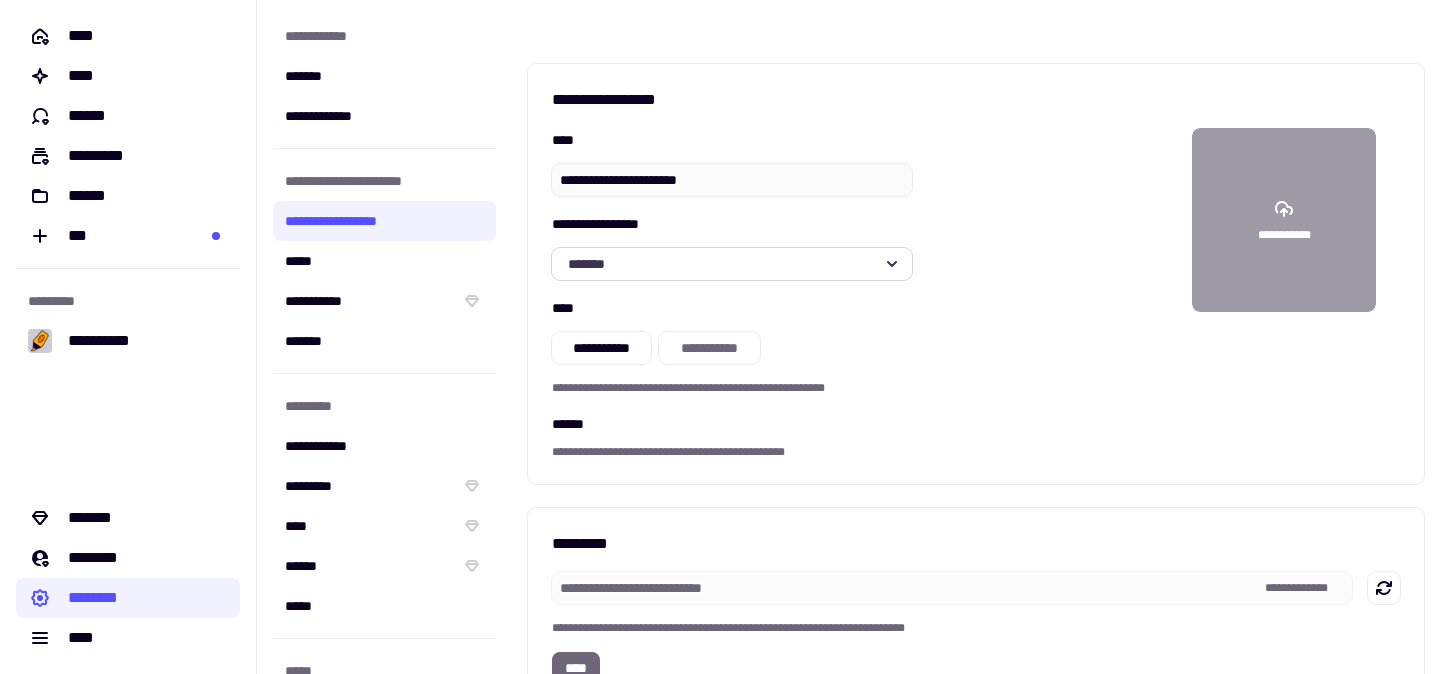 click on "*******" 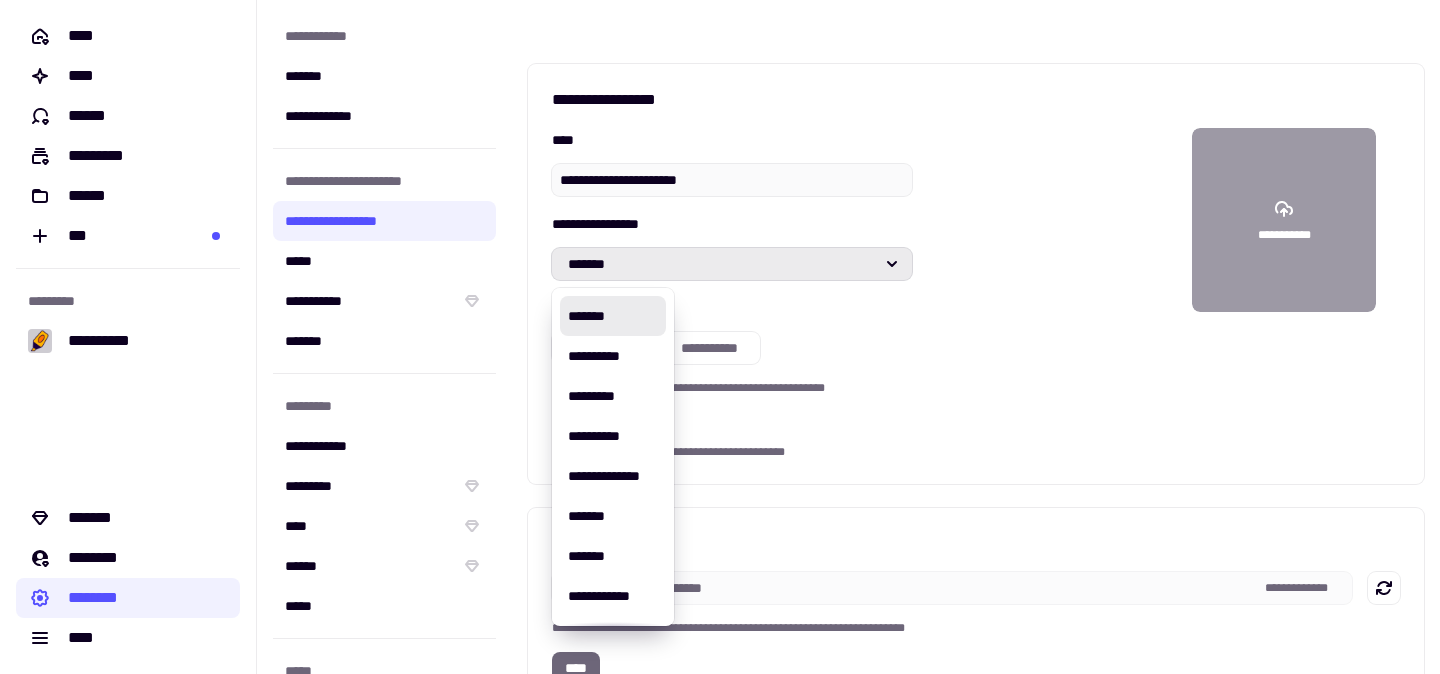 click on "****   [FIRST] [LAST] [STREET] [CITY], [STATE] [ZIP] [COUNTRY] [PHONE] [EMAIL] [SSN] [PASSPORT] [DLN] [CC]" at bounding box center [976, 294] 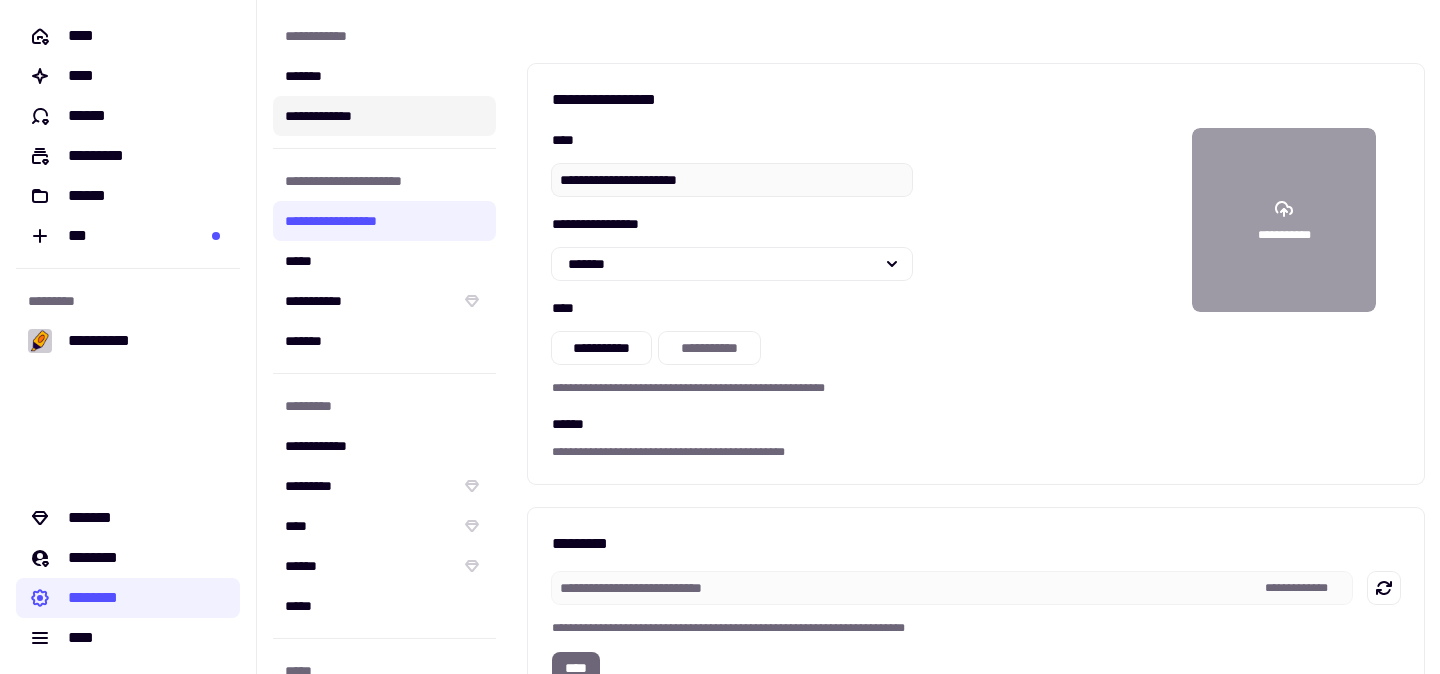 click on "**********" 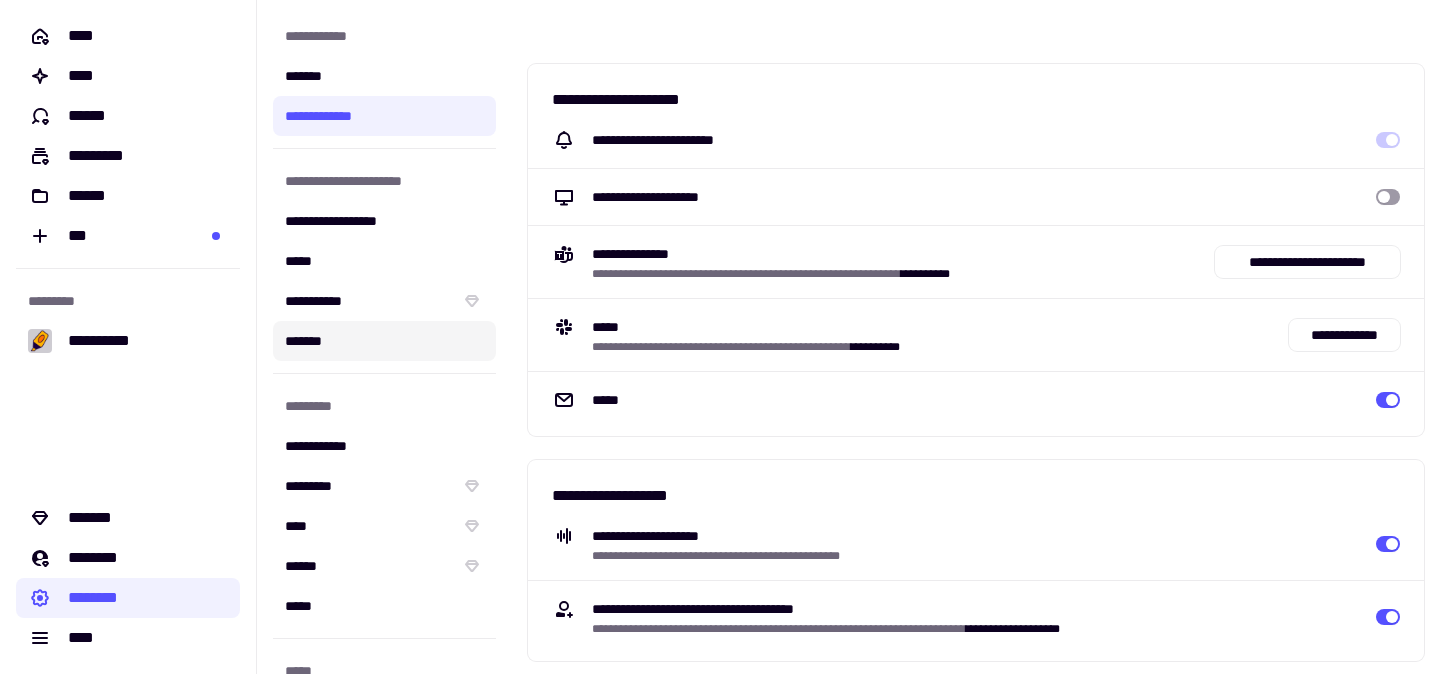 click on "*******" 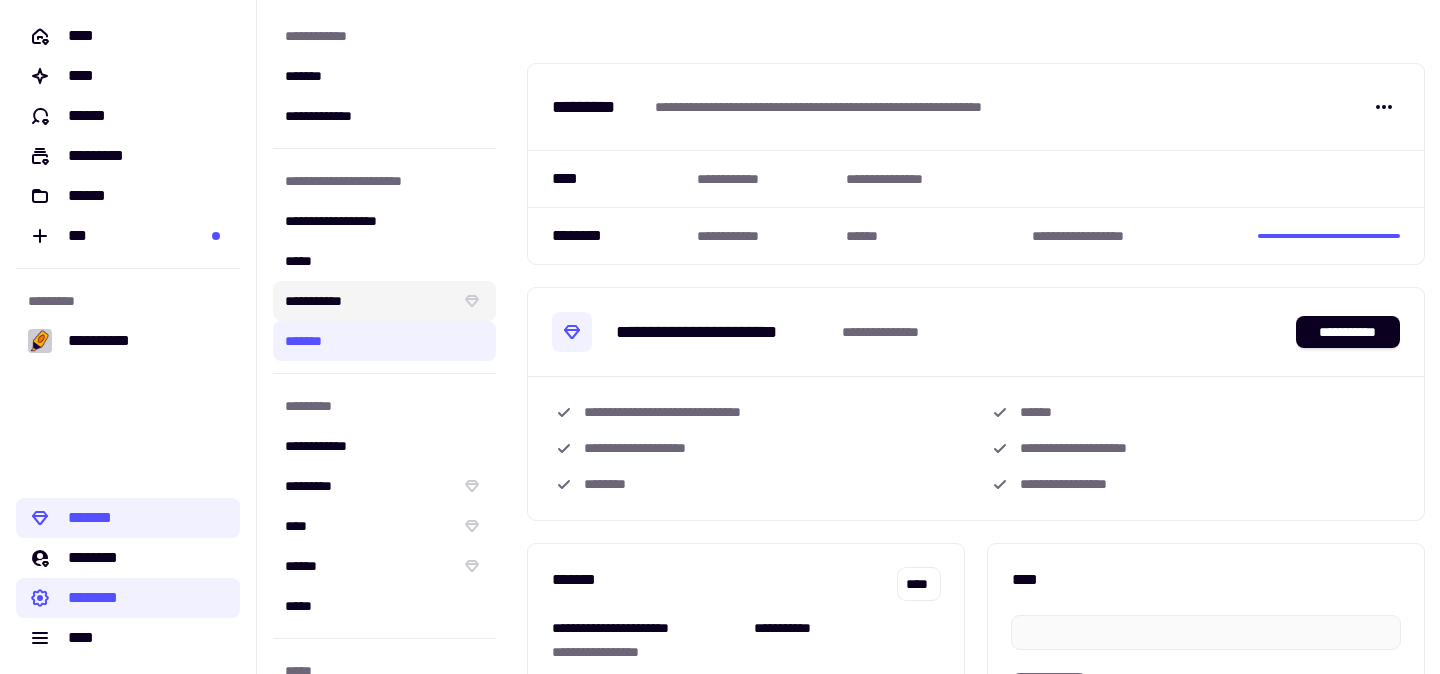 click on "**********" 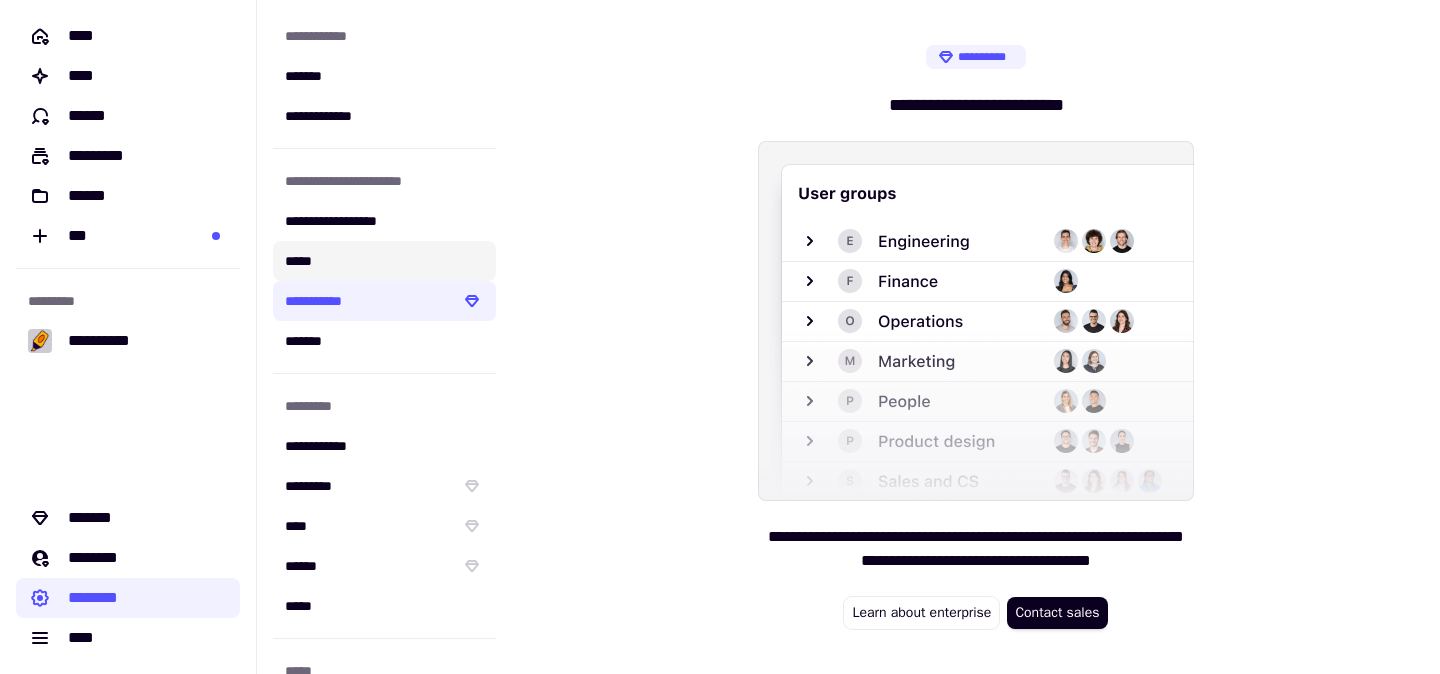 click on "*****" 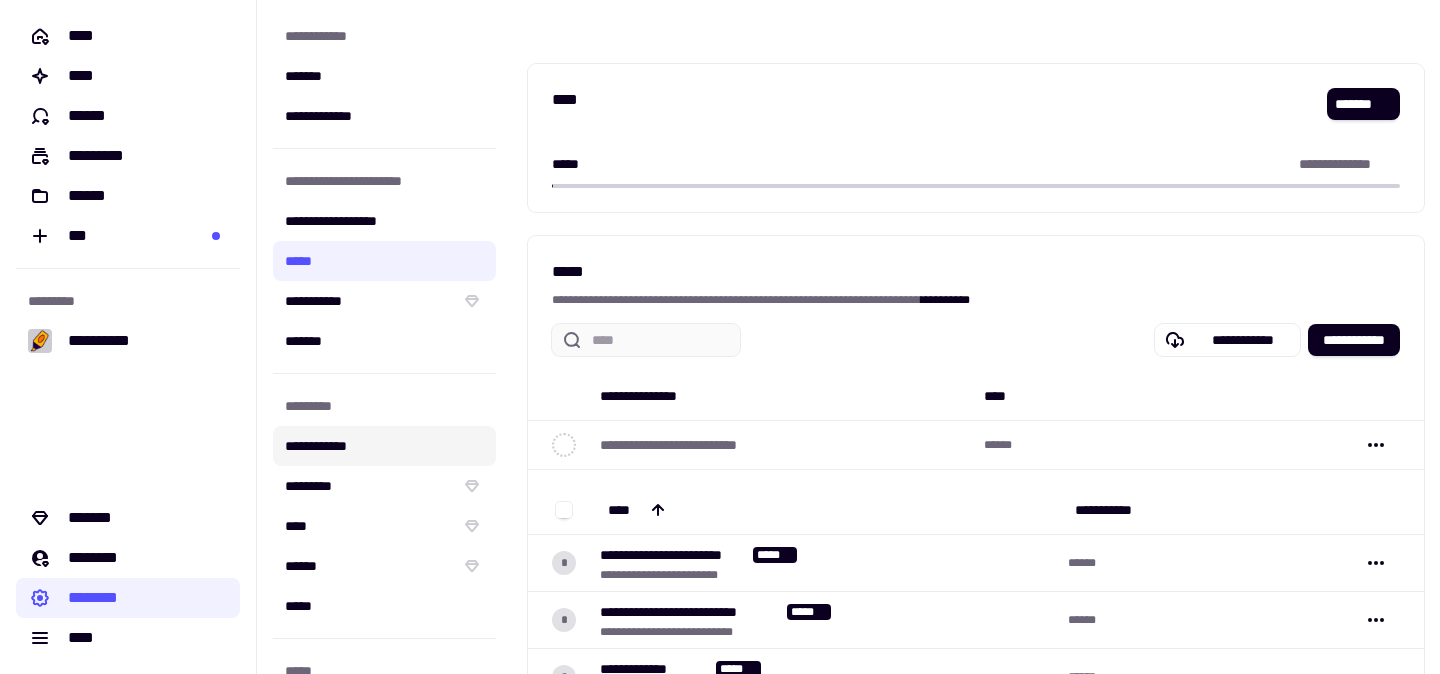 click on "**********" 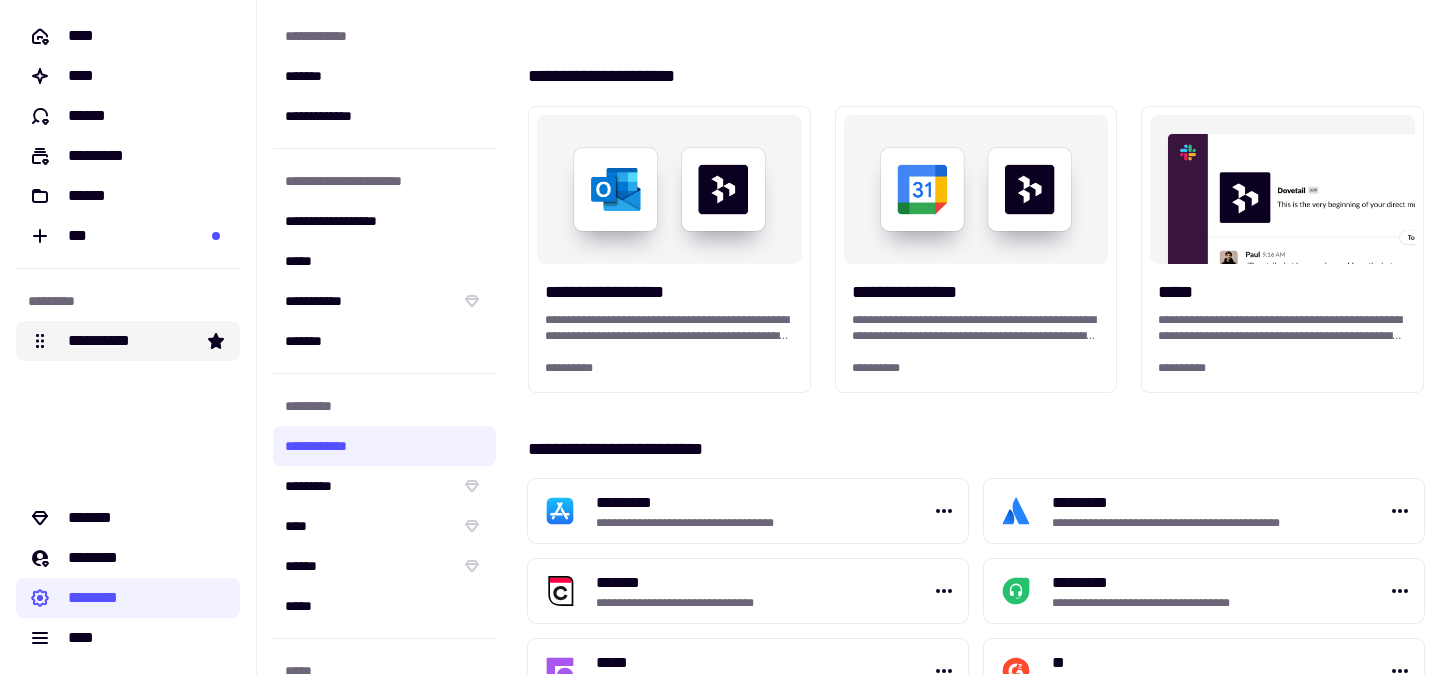 click on "**********" 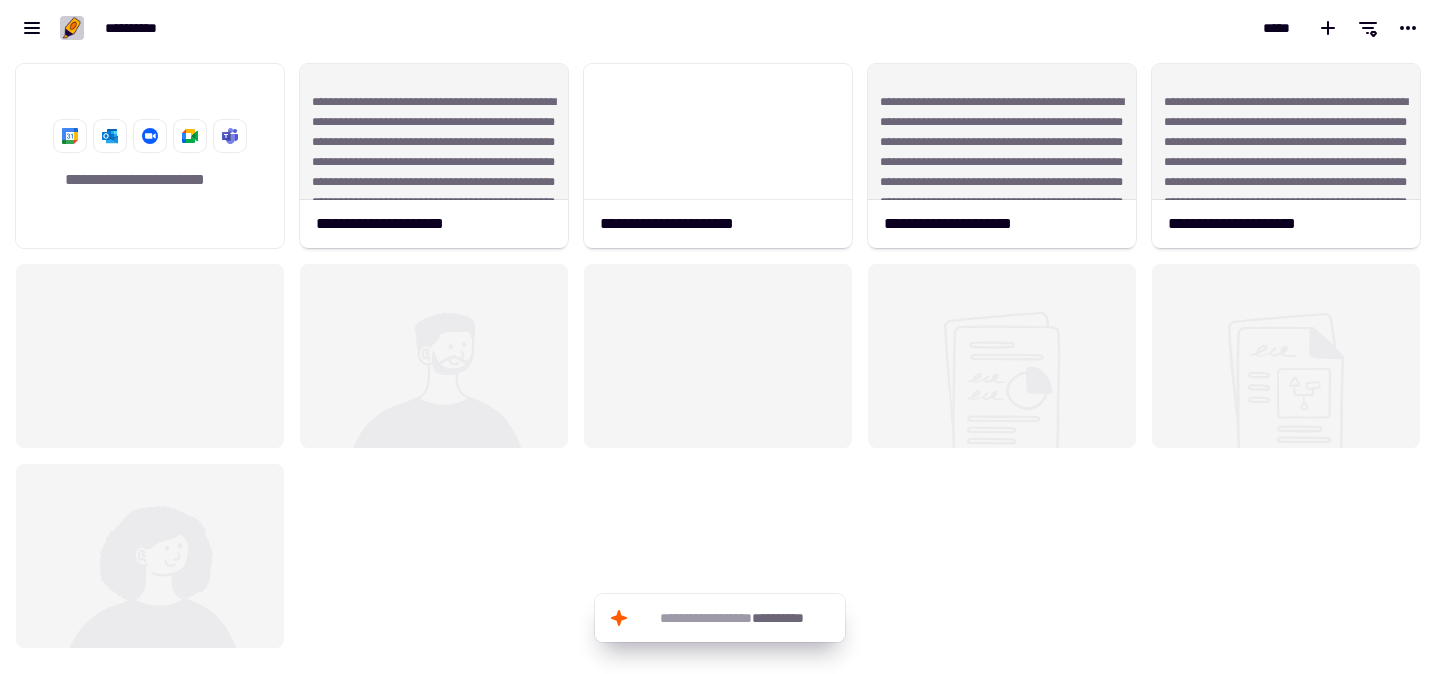scroll, scrollTop: 1, scrollLeft: 1, axis: both 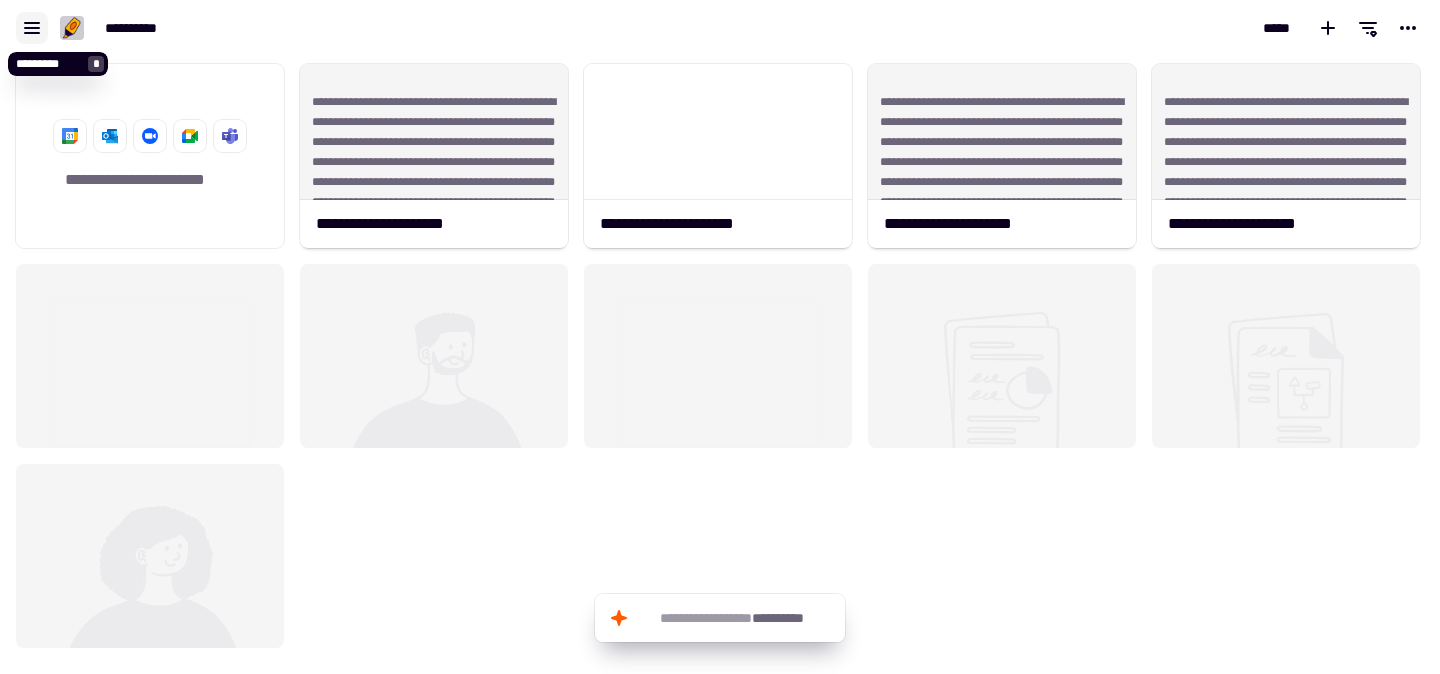 click 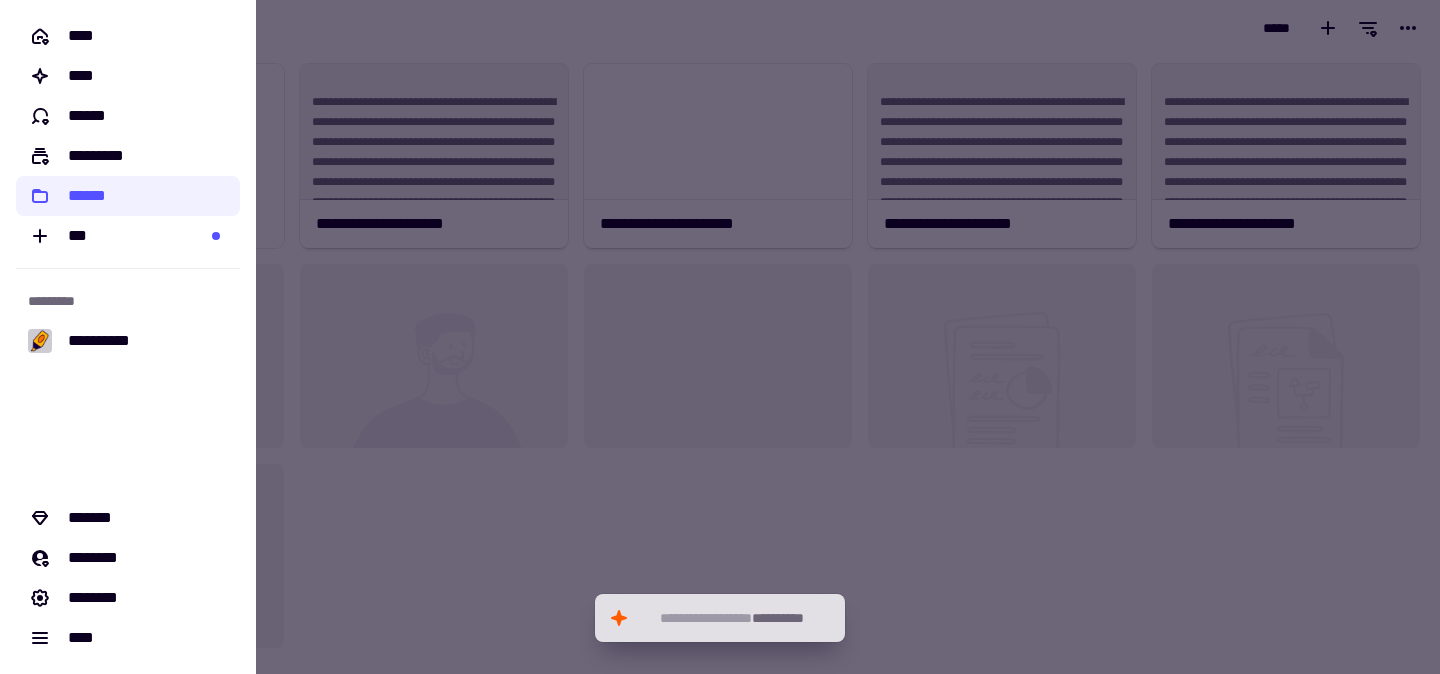 click at bounding box center (720, 337) 